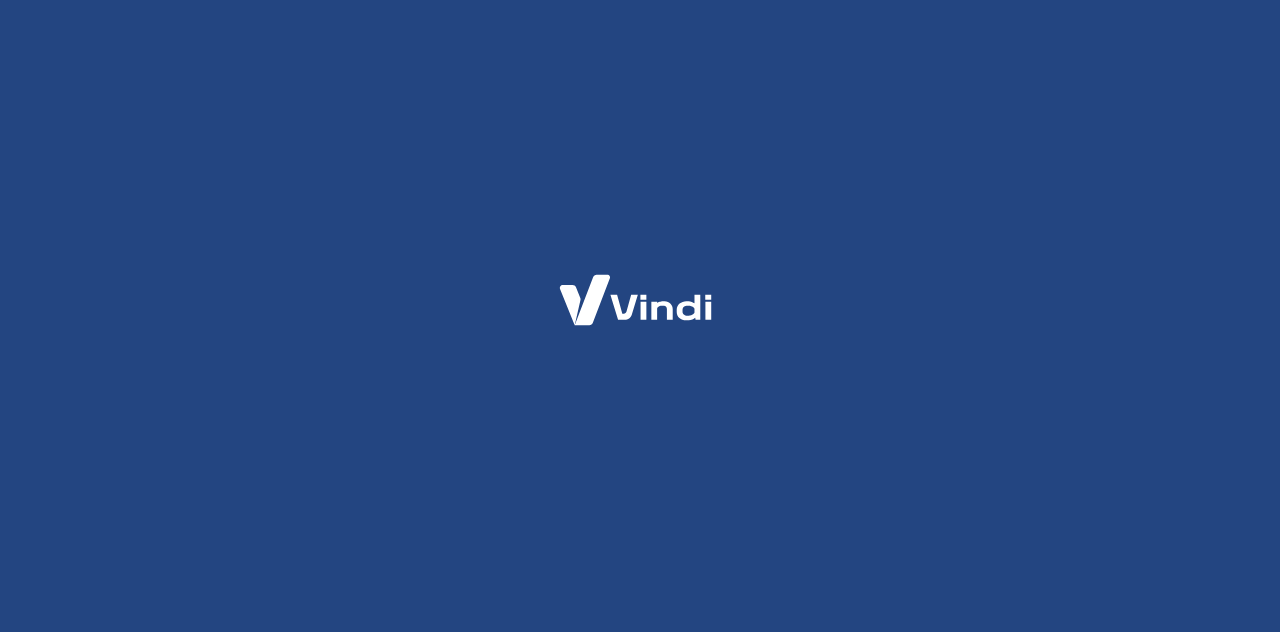 scroll, scrollTop: 0, scrollLeft: 0, axis: both 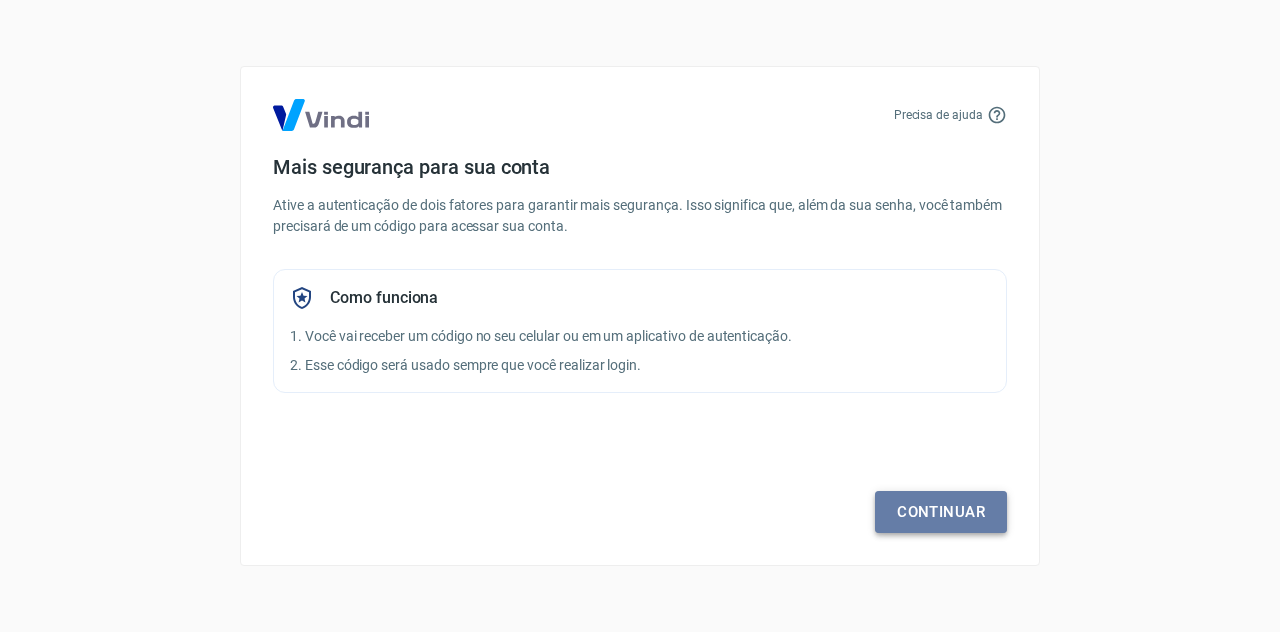 click on "Continuar" at bounding box center [941, 512] 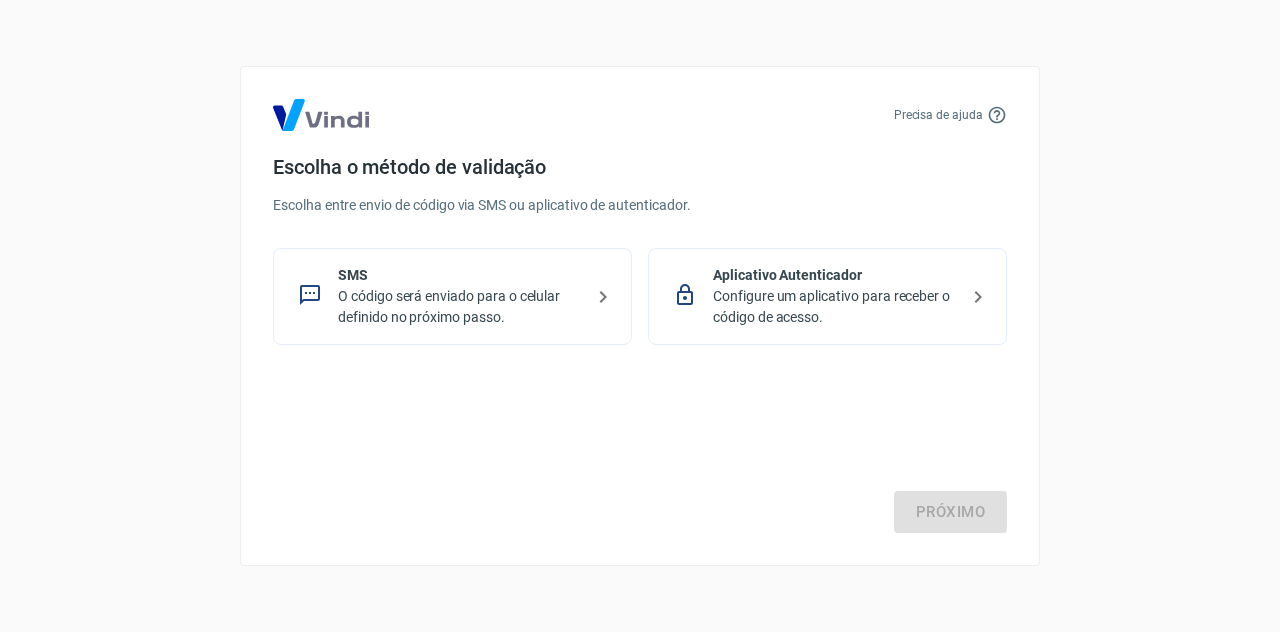 click on "O código será enviado para o celular definido no próximo passo." at bounding box center (460, 307) 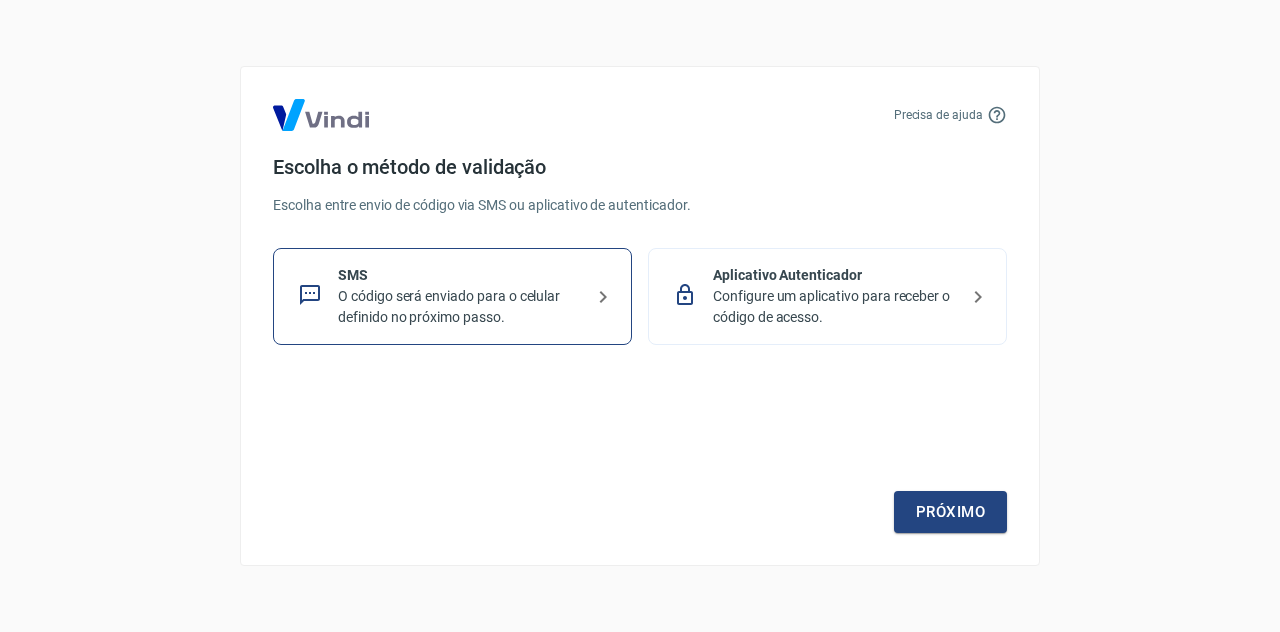 click on "O código será enviado para o celular definido no próximo passo." at bounding box center [460, 307] 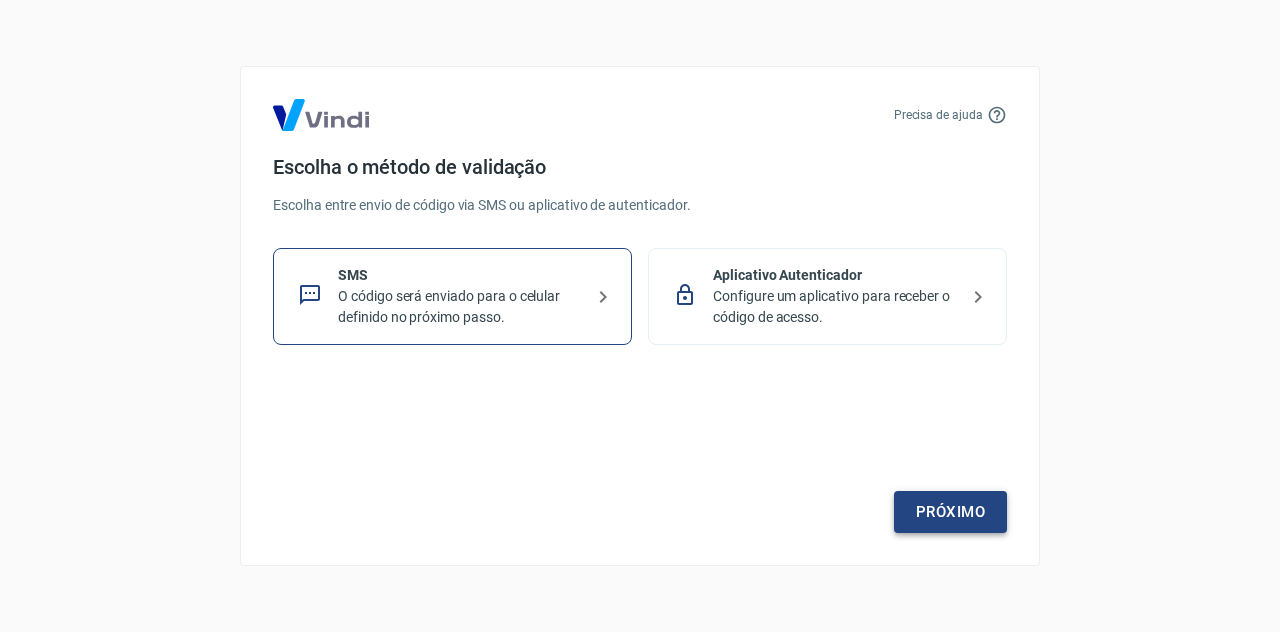 click on "Próximo" at bounding box center (950, 512) 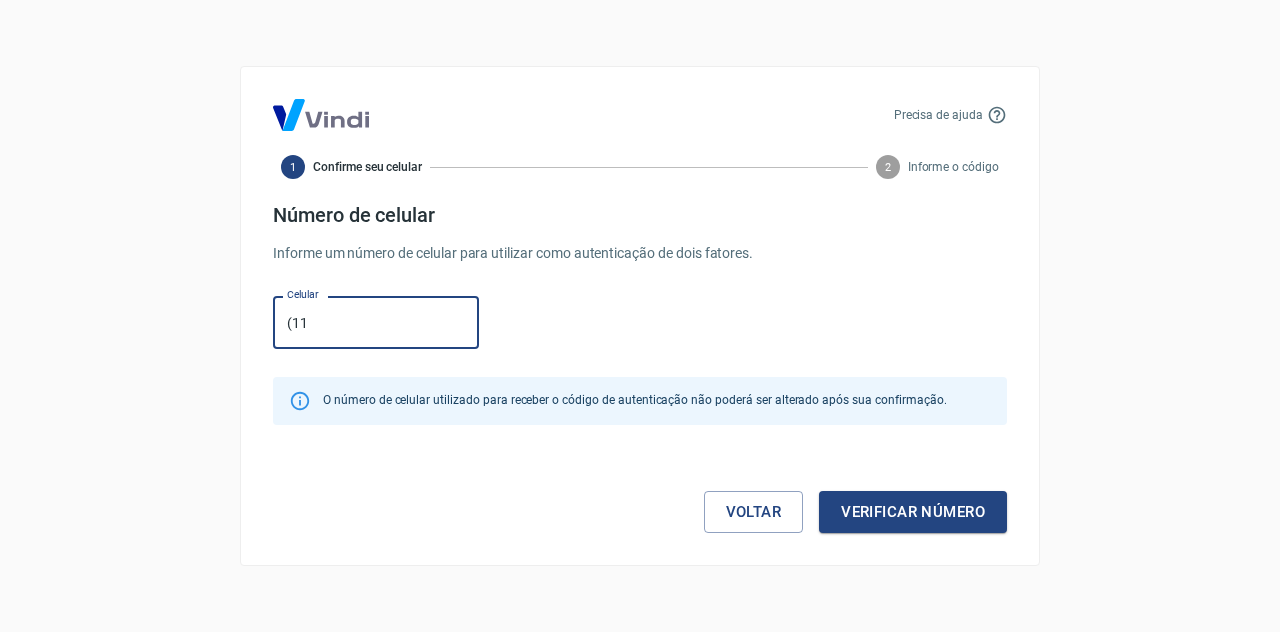 type on "(11) 99942-3268" 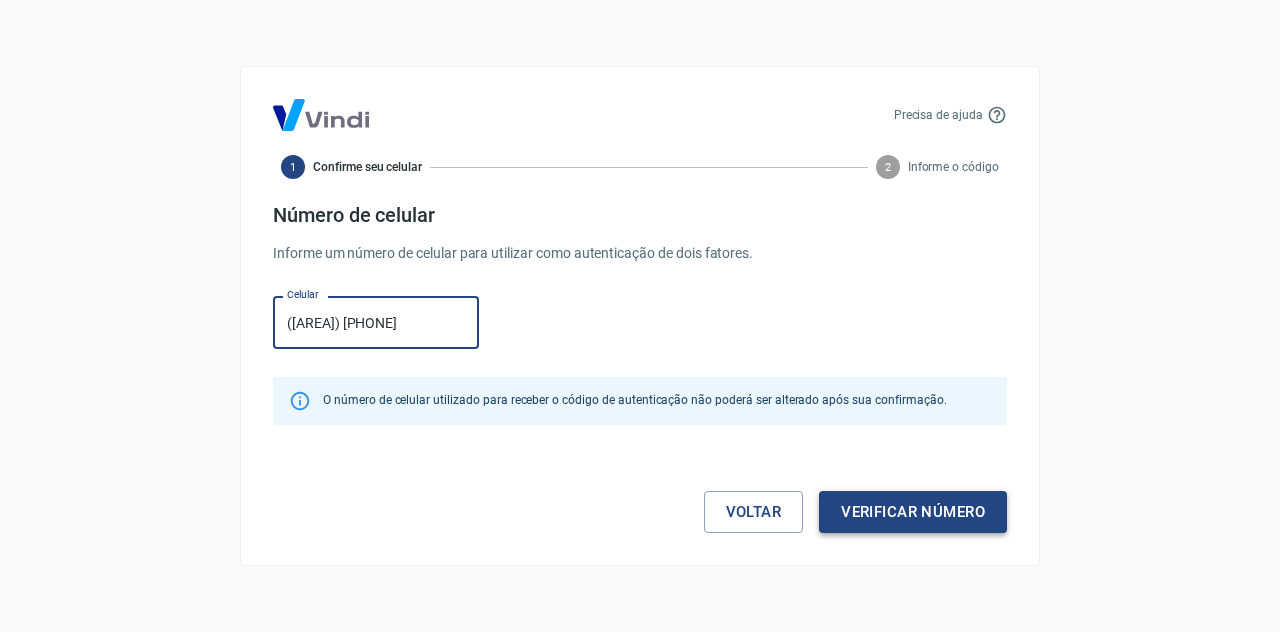 click on "Verificar número" at bounding box center [913, 512] 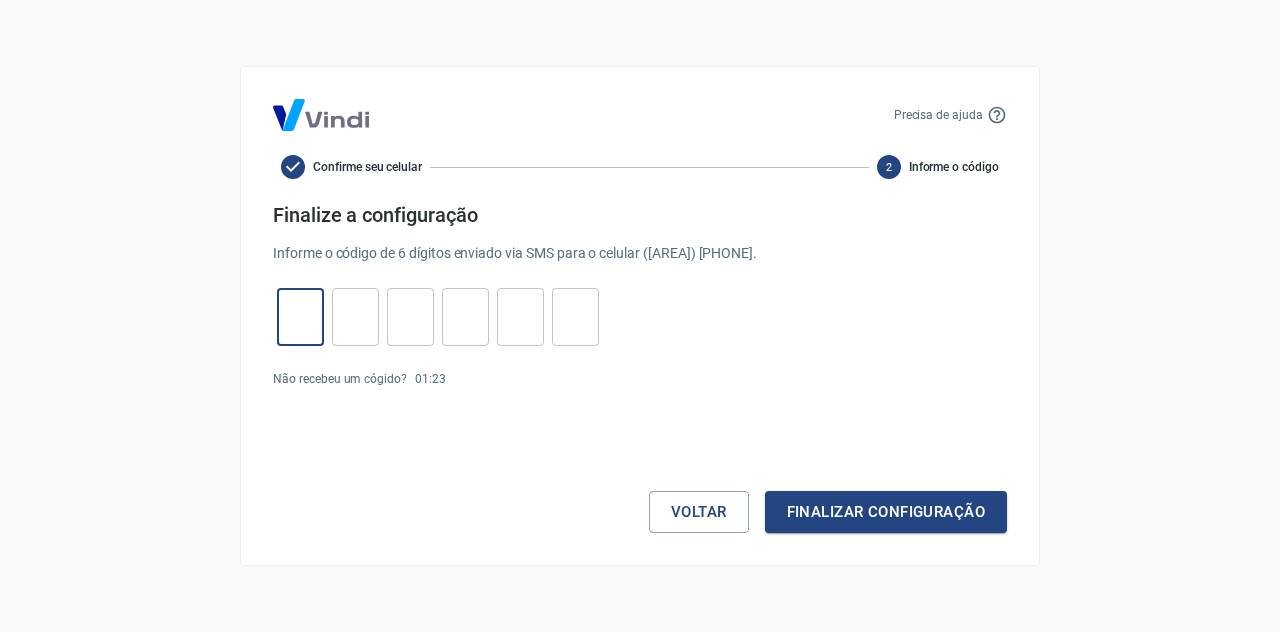 click at bounding box center [300, 317] 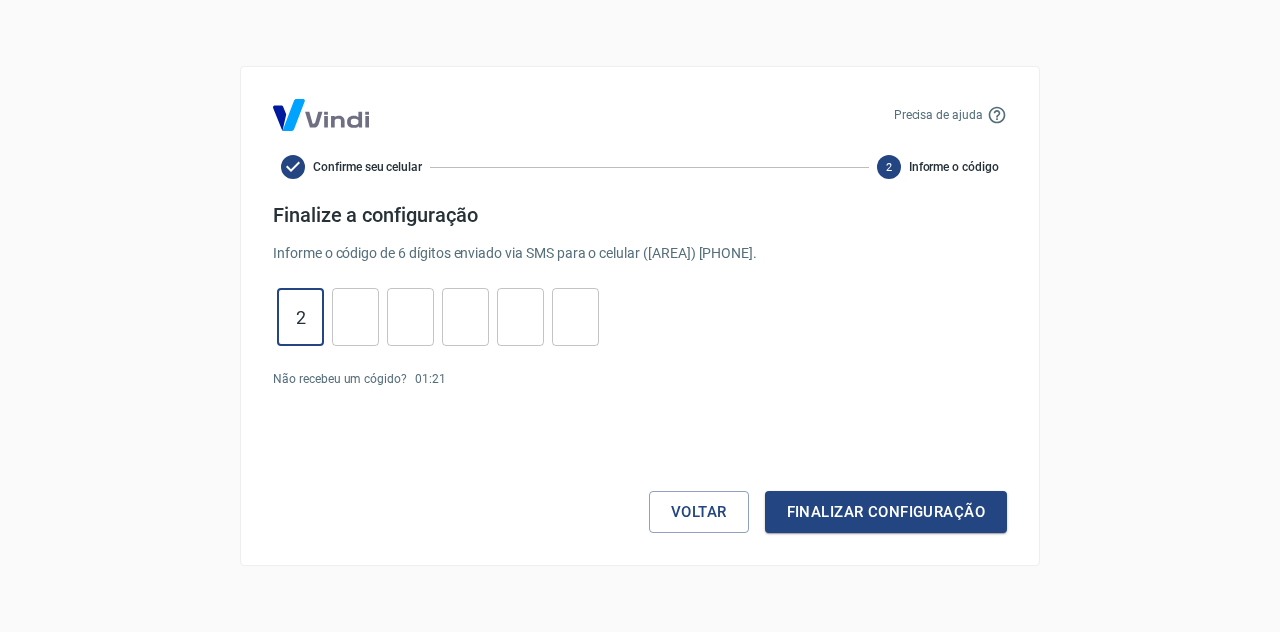 type on "2" 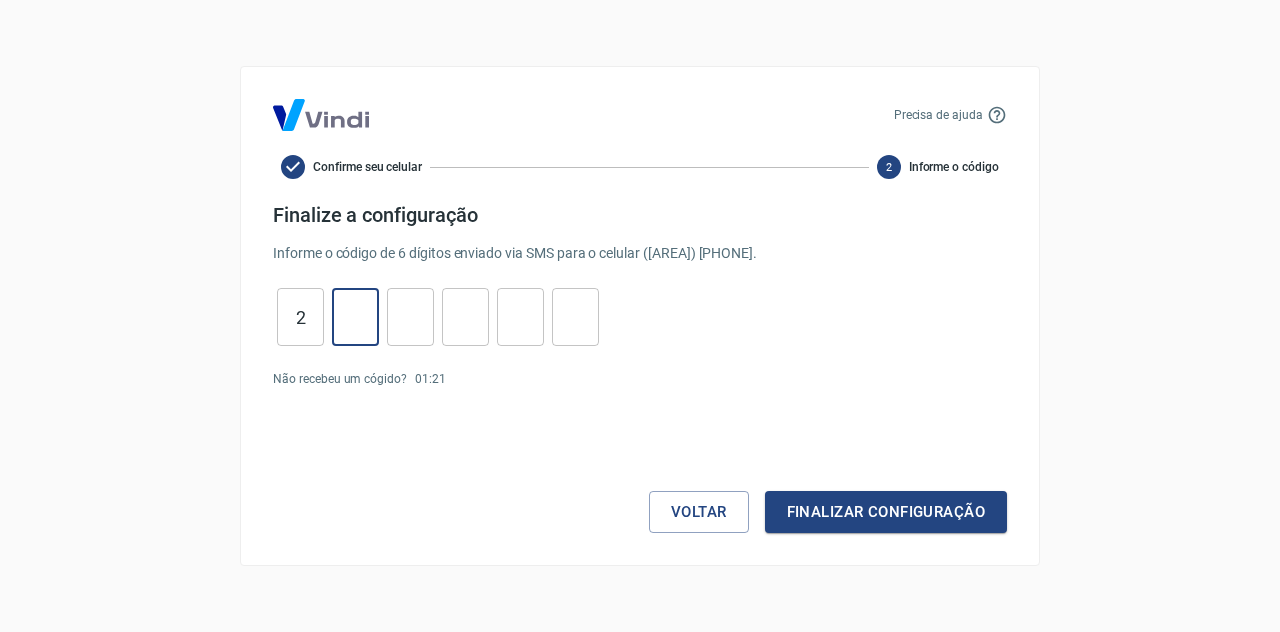 type on "2" 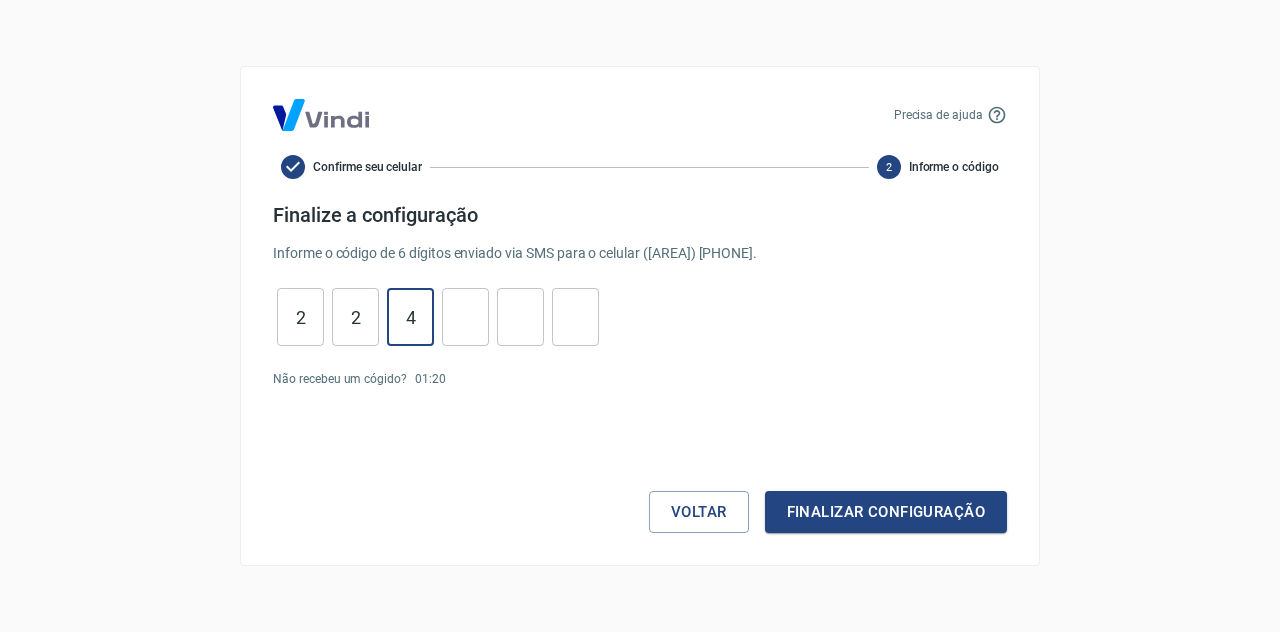 type on "4" 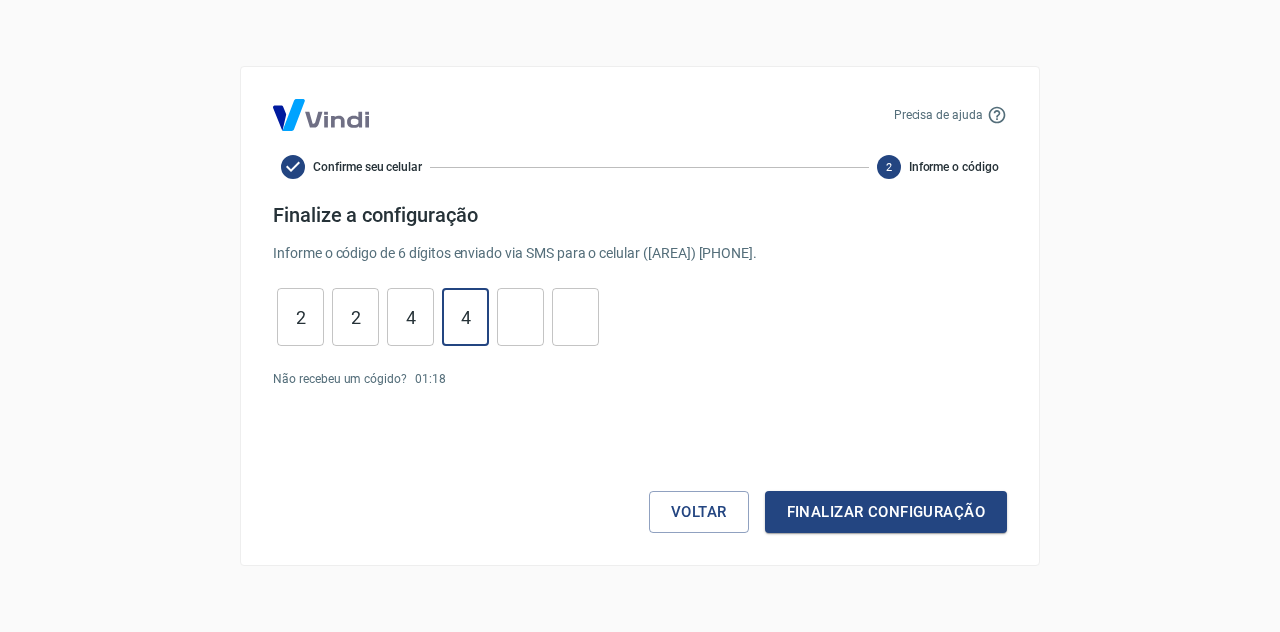 type on "4" 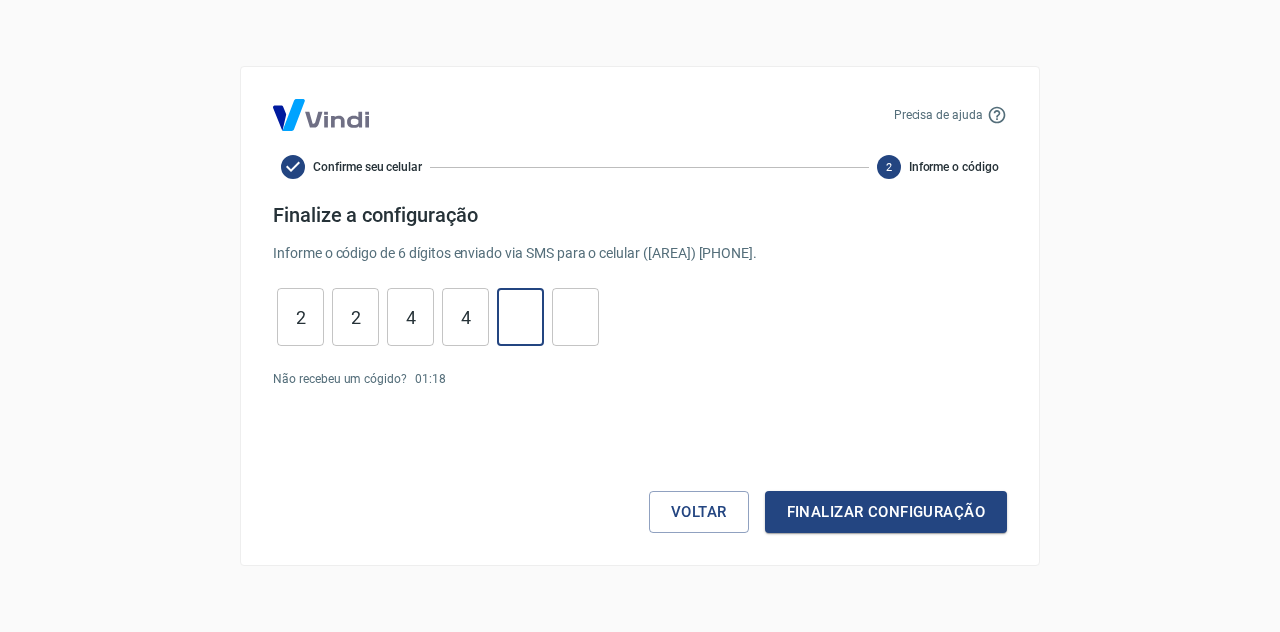 type on "3" 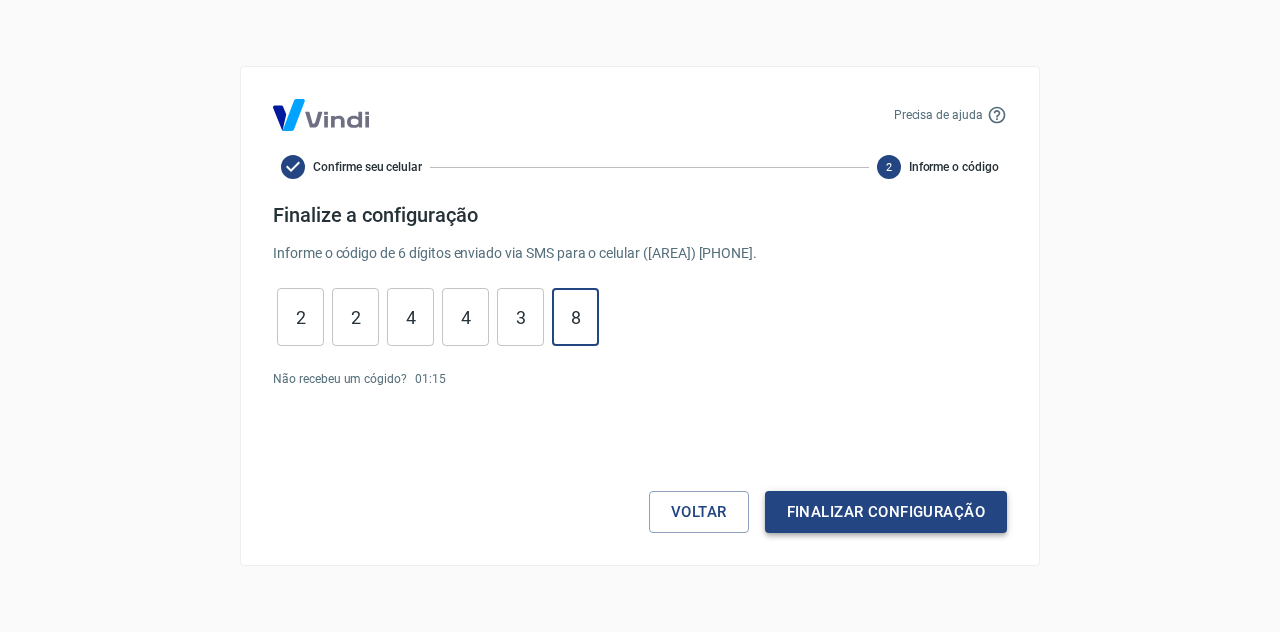 type on "8" 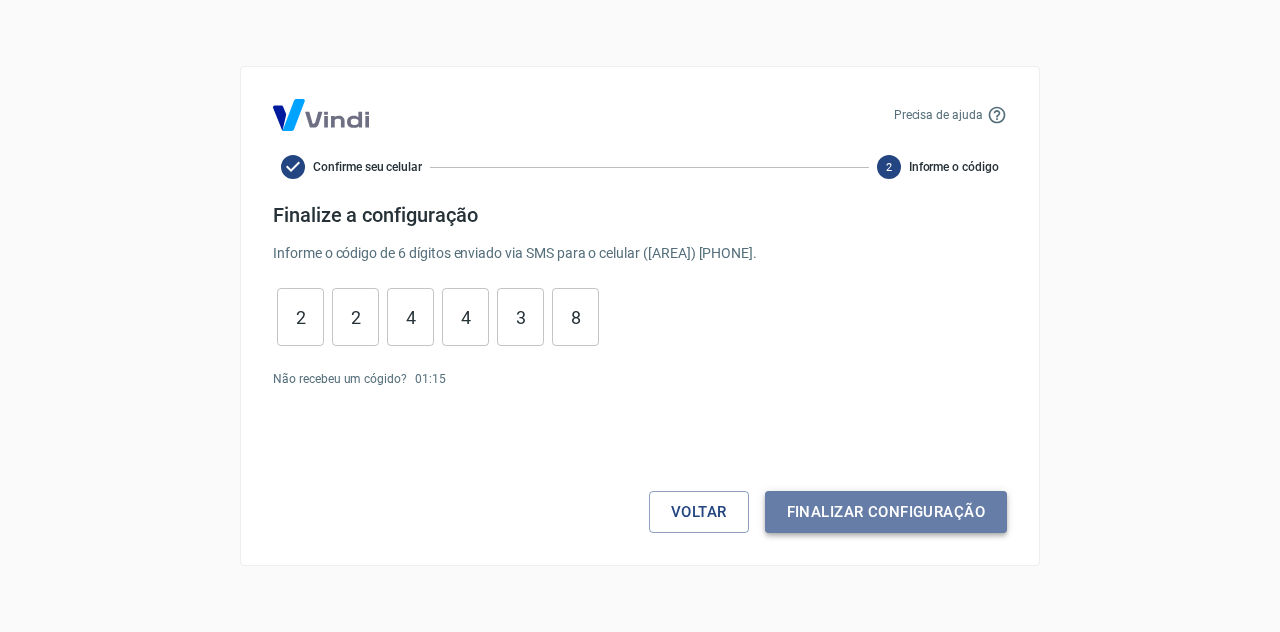 click on "Finalizar configuração" at bounding box center [886, 512] 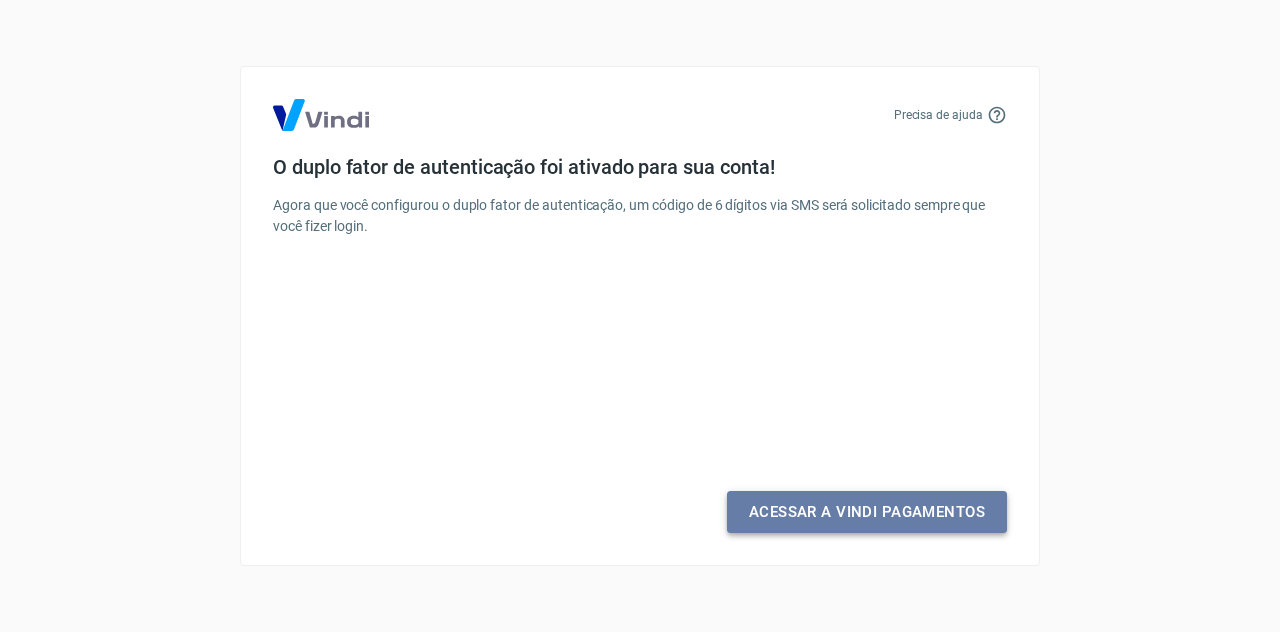 click on "Acessar a Vindi Pagamentos" at bounding box center (867, 512) 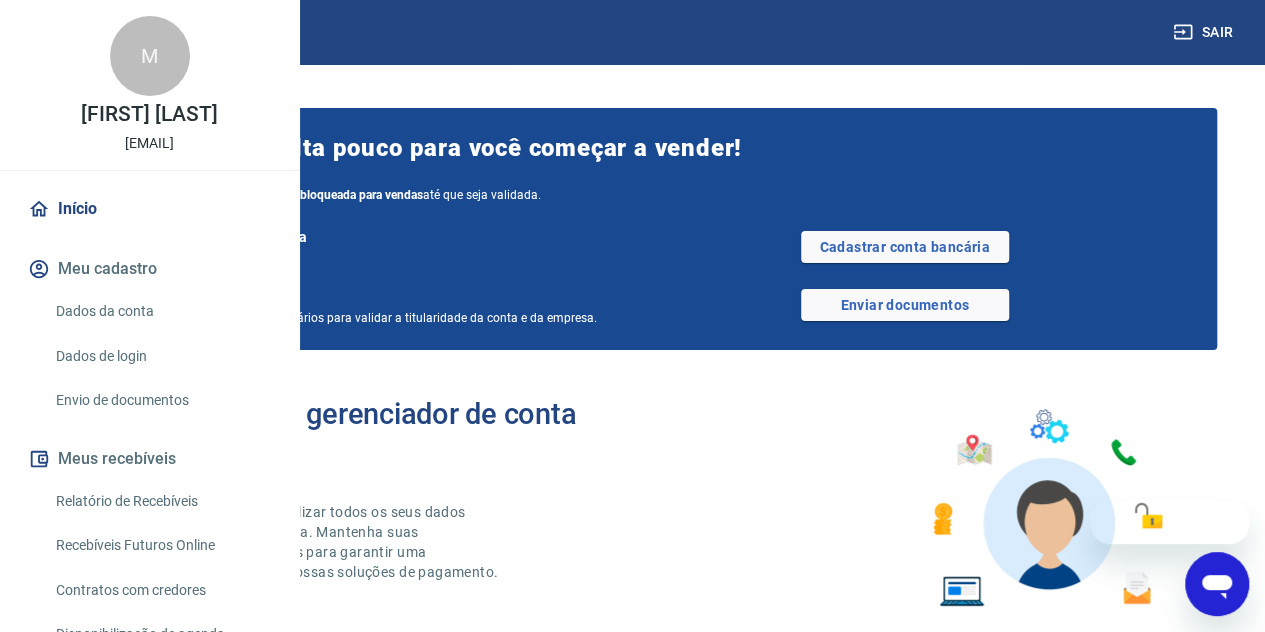scroll, scrollTop: 0, scrollLeft: 0, axis: both 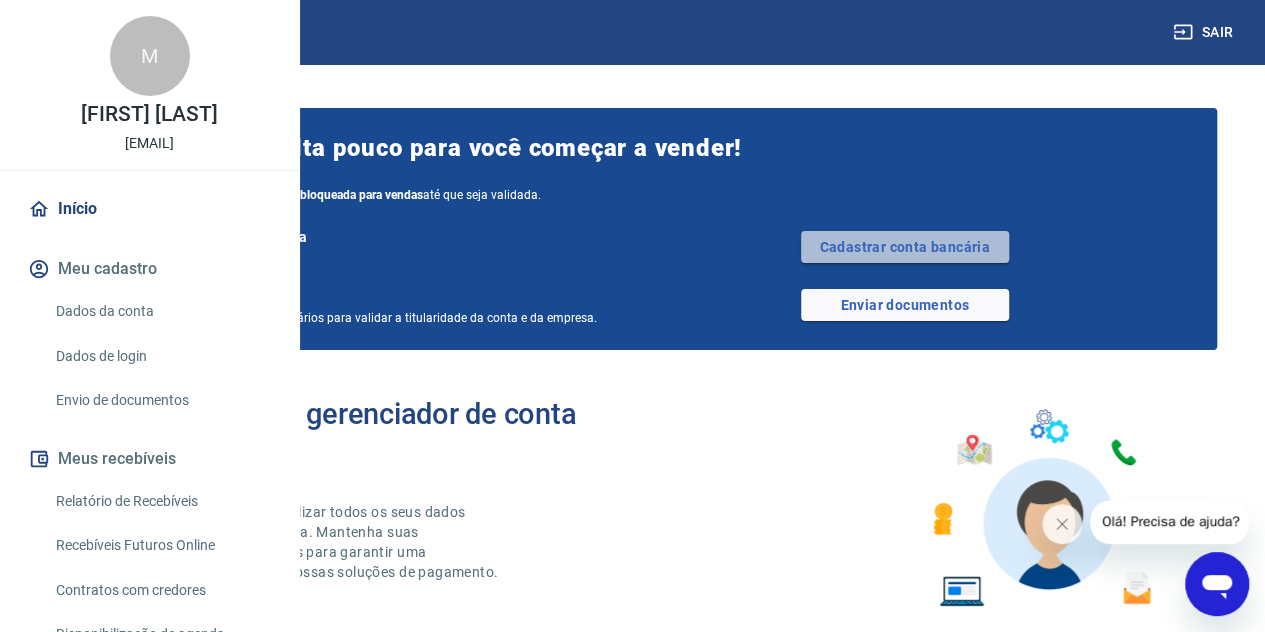 click on "Cadastrar conta bancária" at bounding box center [905, 247] 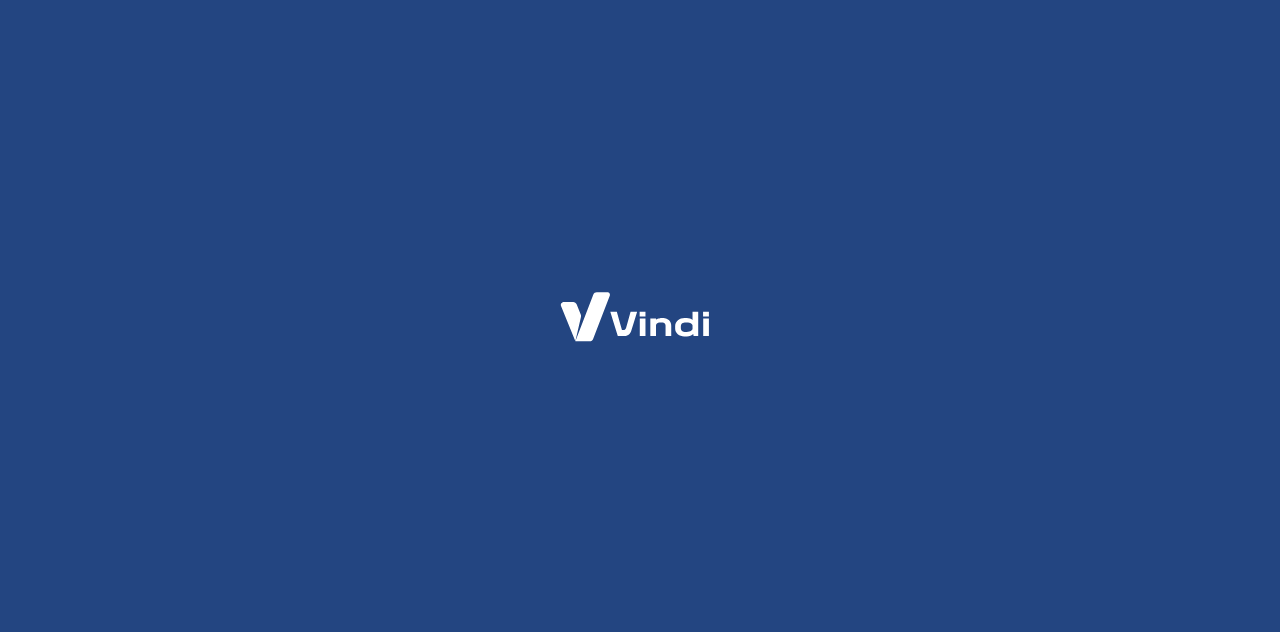 scroll, scrollTop: 0, scrollLeft: 0, axis: both 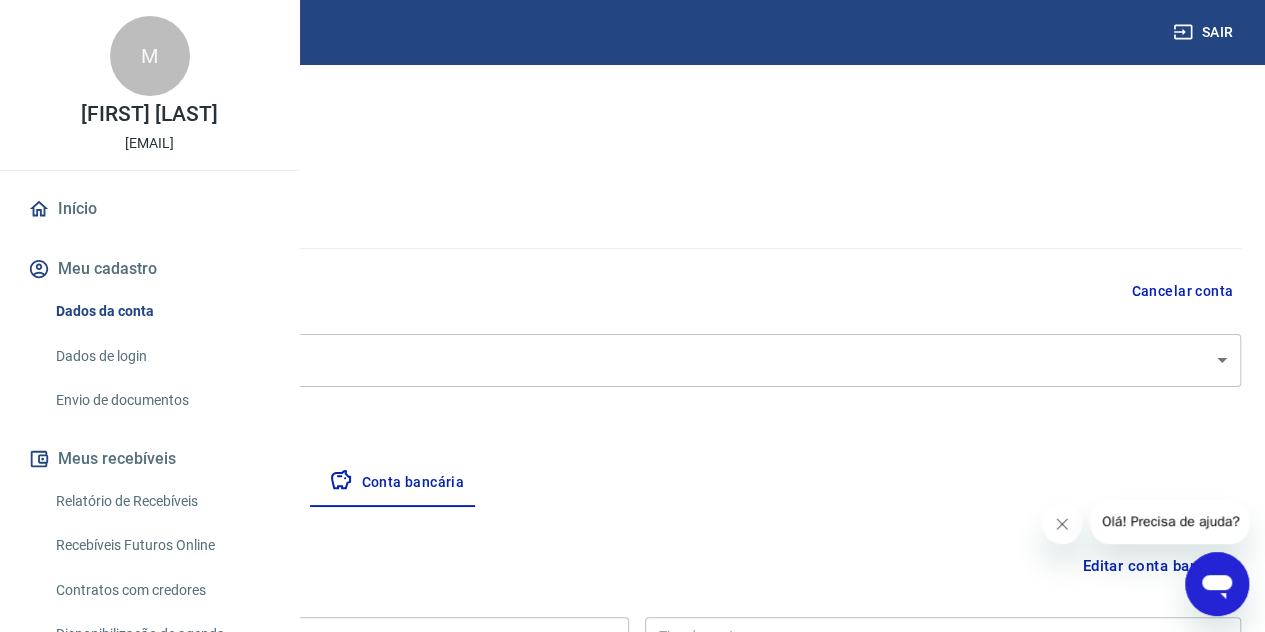 click 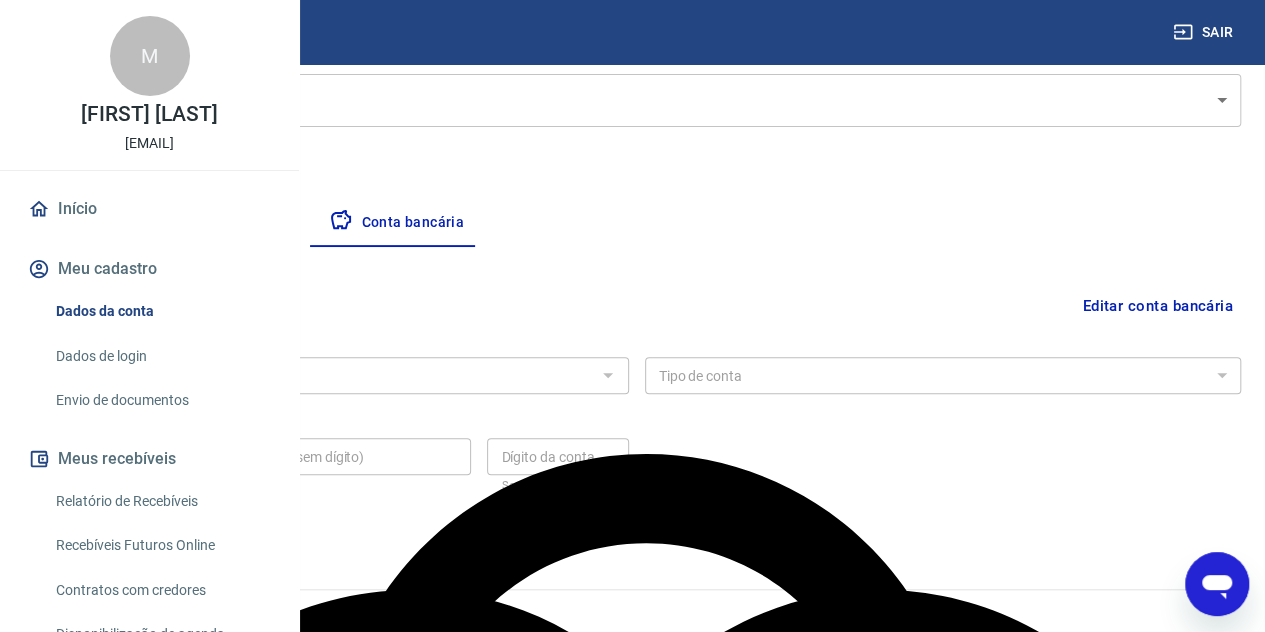 scroll, scrollTop: 279, scrollLeft: 0, axis: vertical 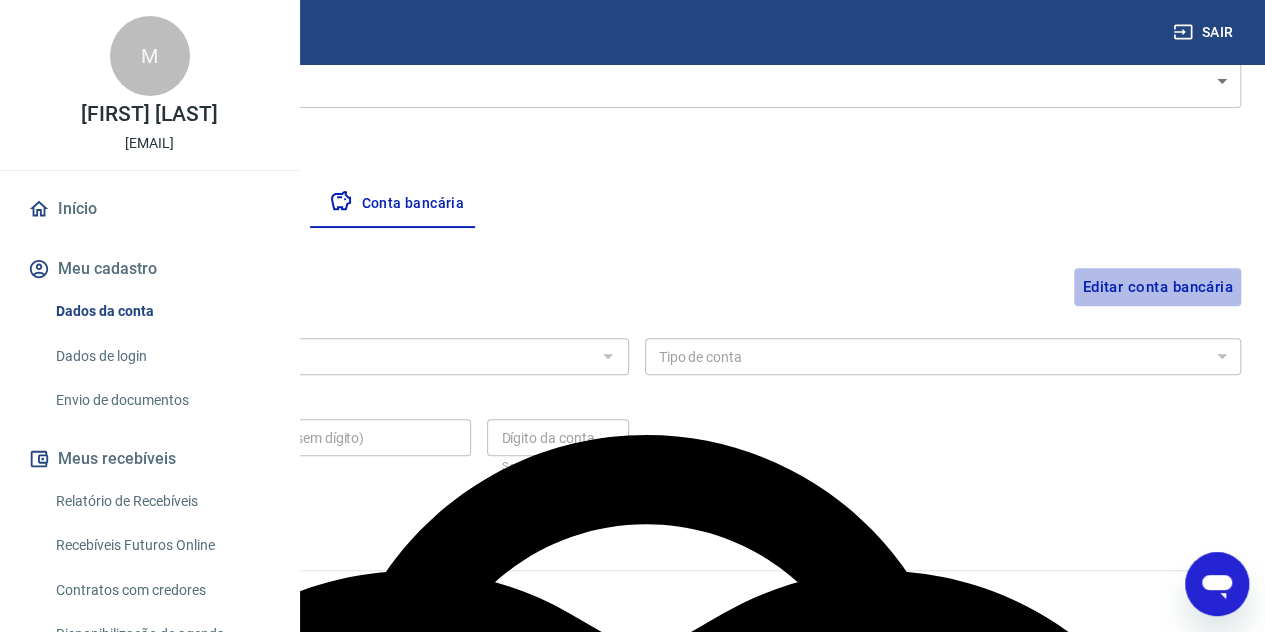 click on "Editar conta bancária" at bounding box center (1157, 287) 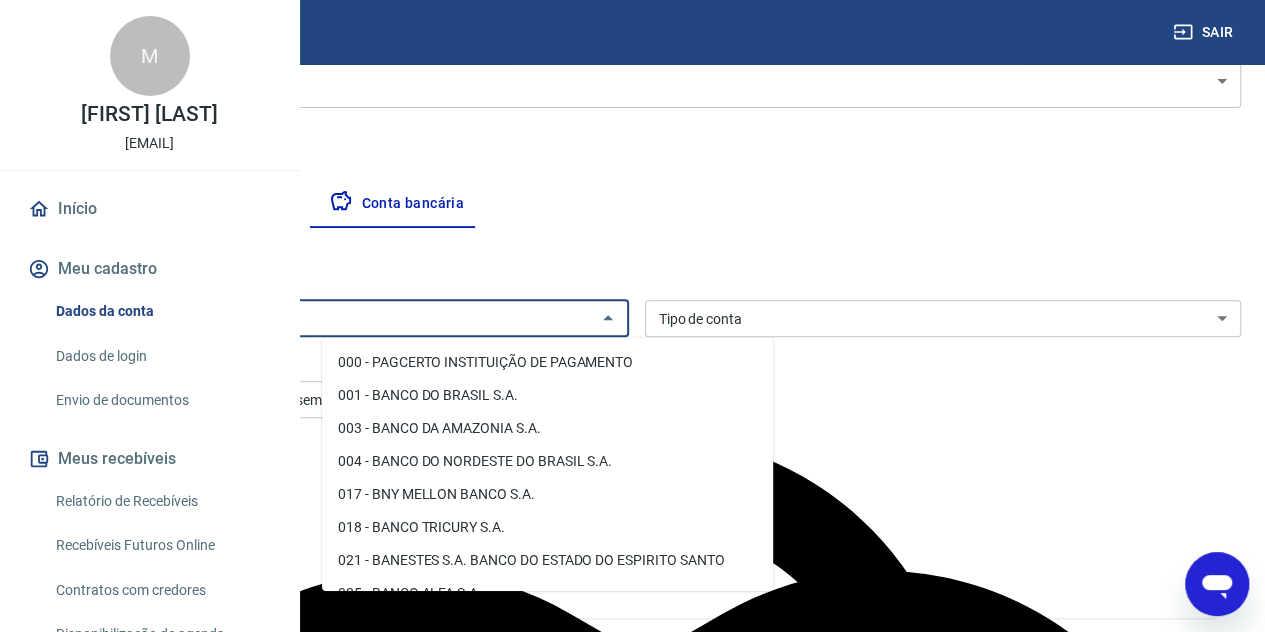 click on "Banco" at bounding box center [314, 318] 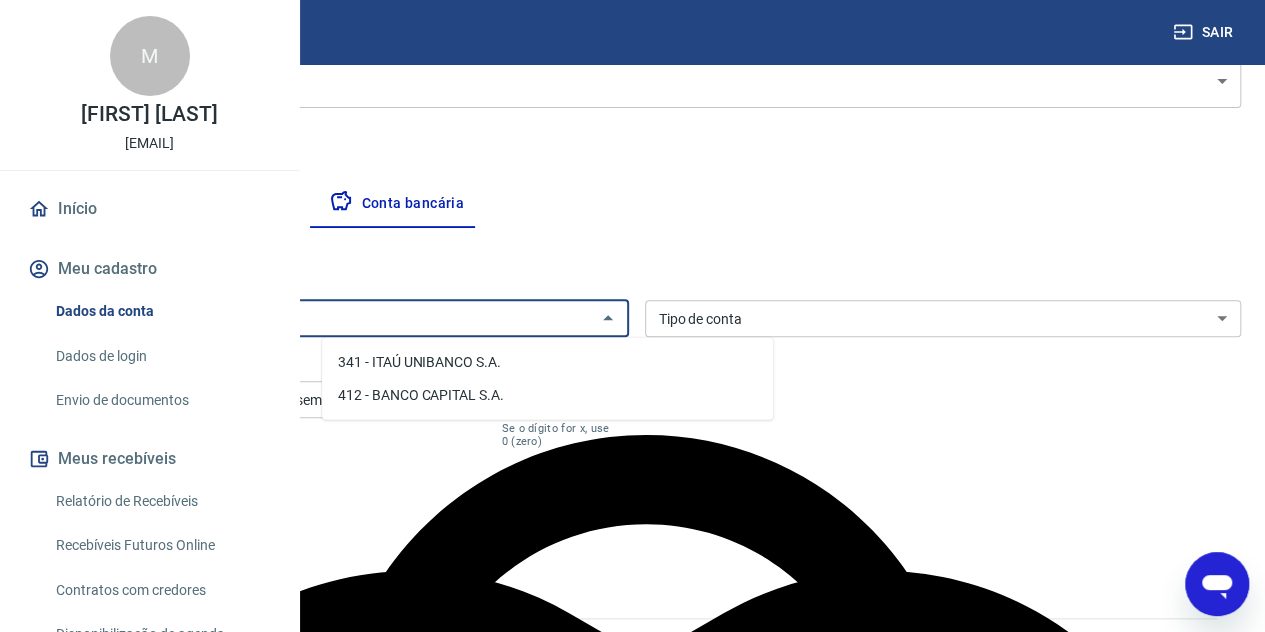 click on "341 - ITAÚ UNIBANCO S.A." at bounding box center (547, 362) 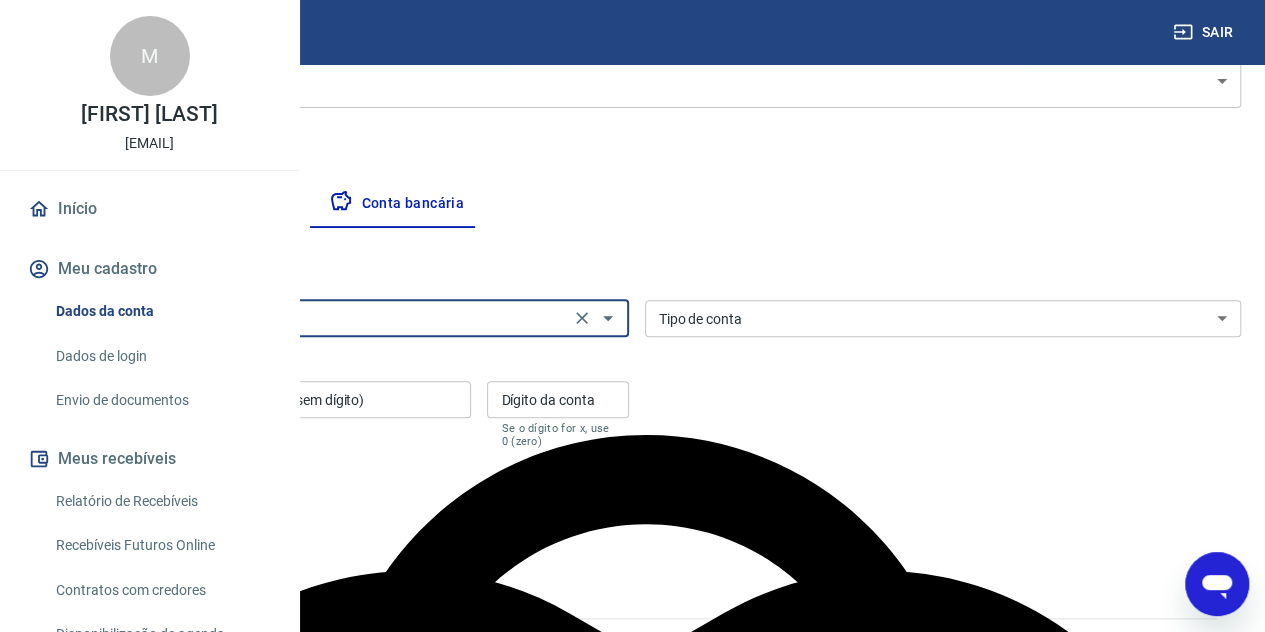 type on "341 - ITAÚ UNIBANCO S.A." 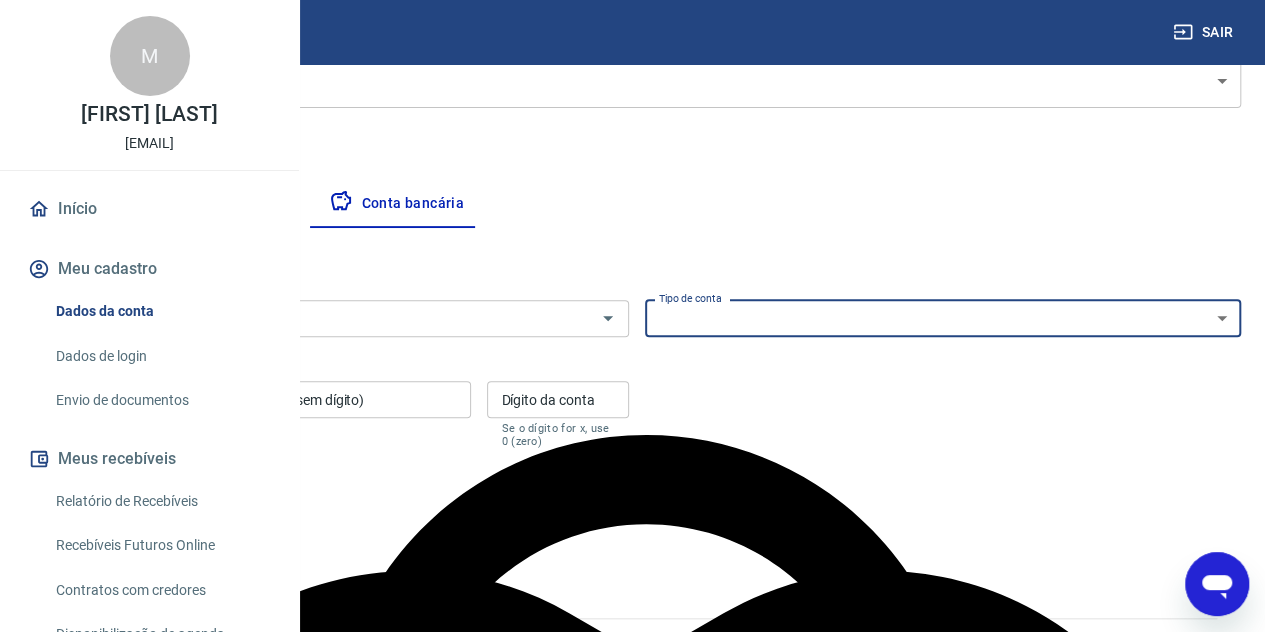 click on "Conta Corrente Conta Poupança" at bounding box center (943, 318) 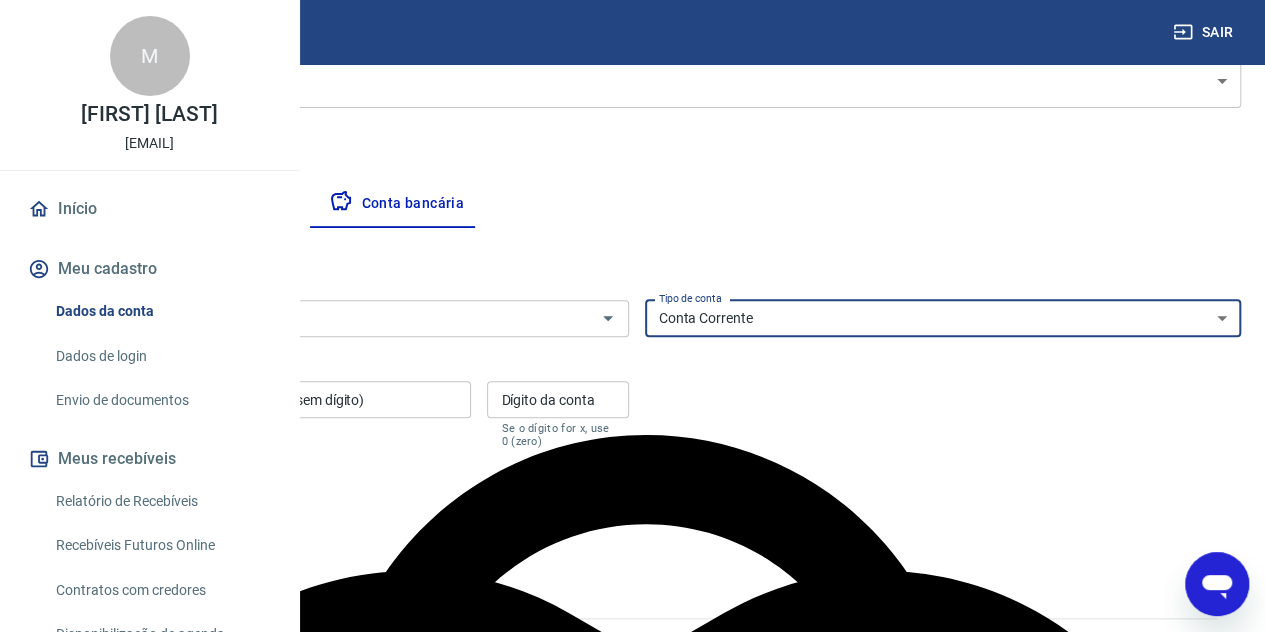 click on "Conta Corrente Conta Poupança" at bounding box center (943, 318) 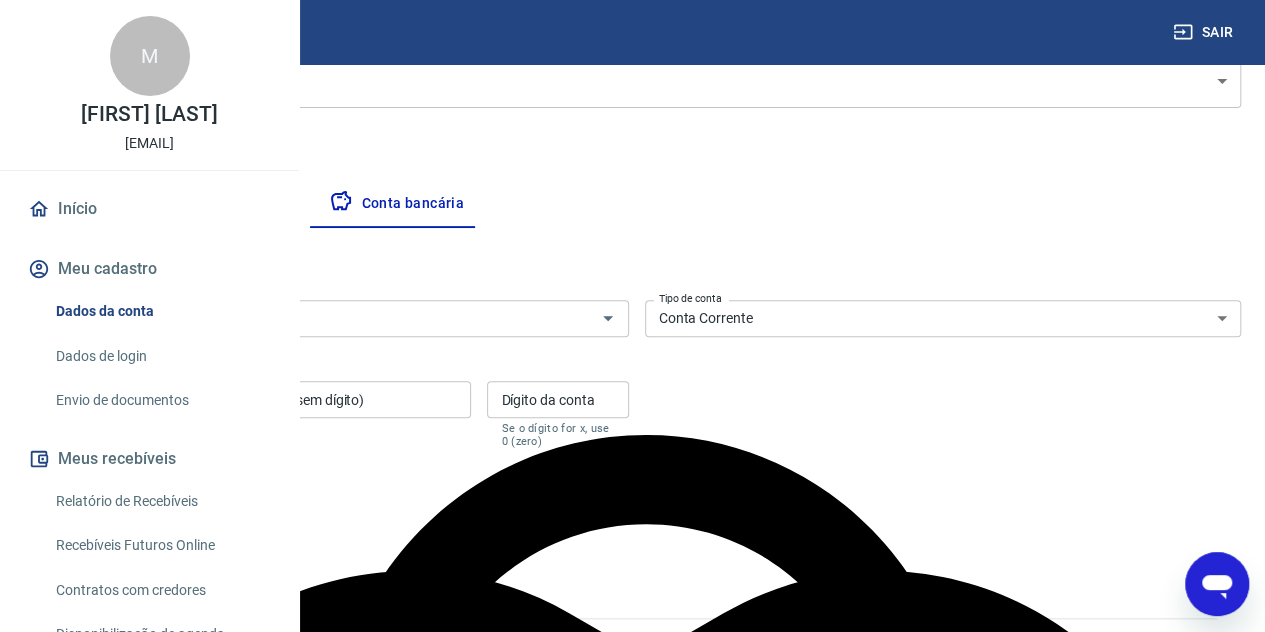 click on "Agência (sem dígito) Agência (sem dígito)" at bounding box center (126, 414) 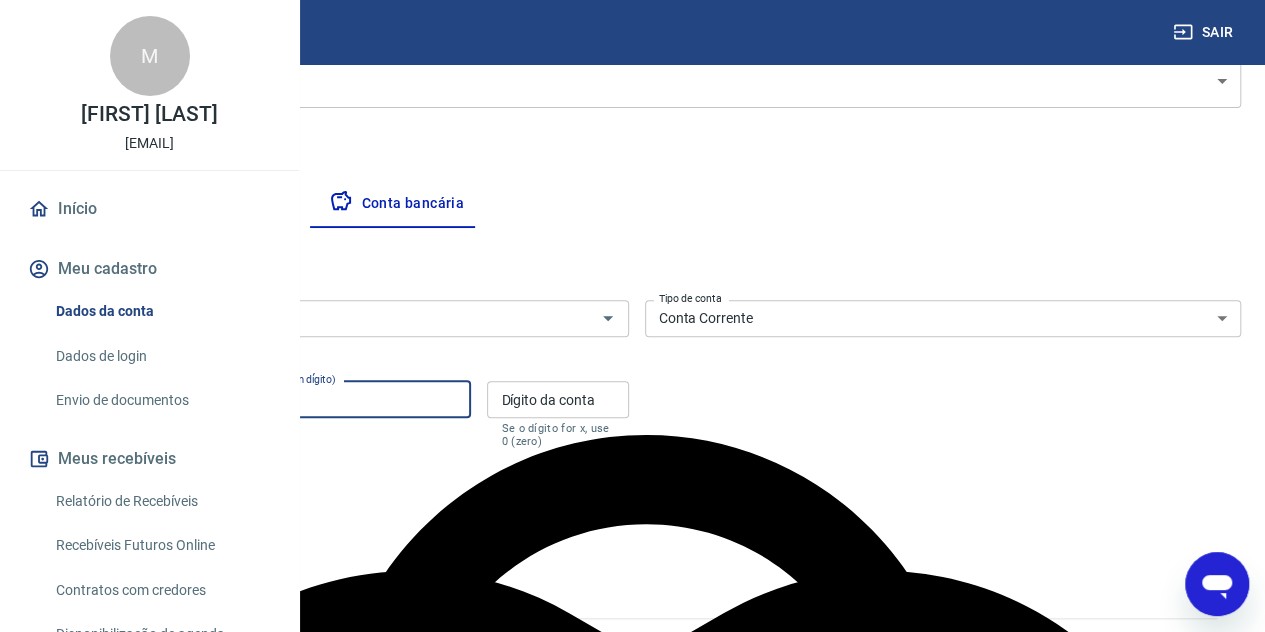 type on "10118" 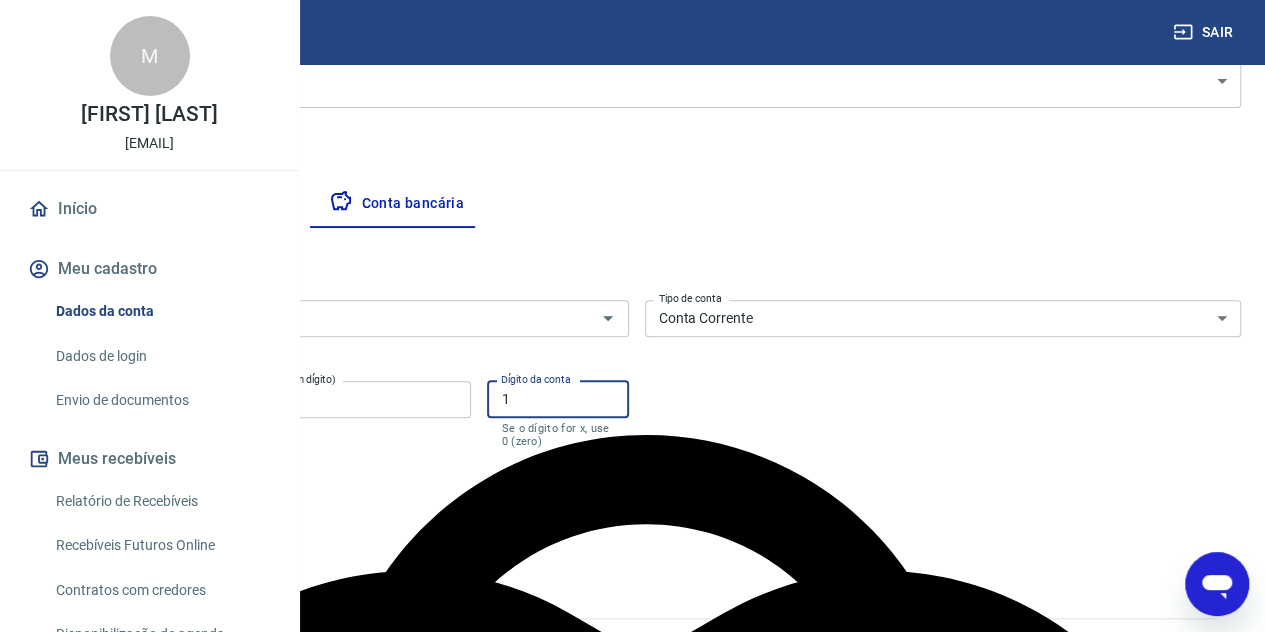 type on "1" 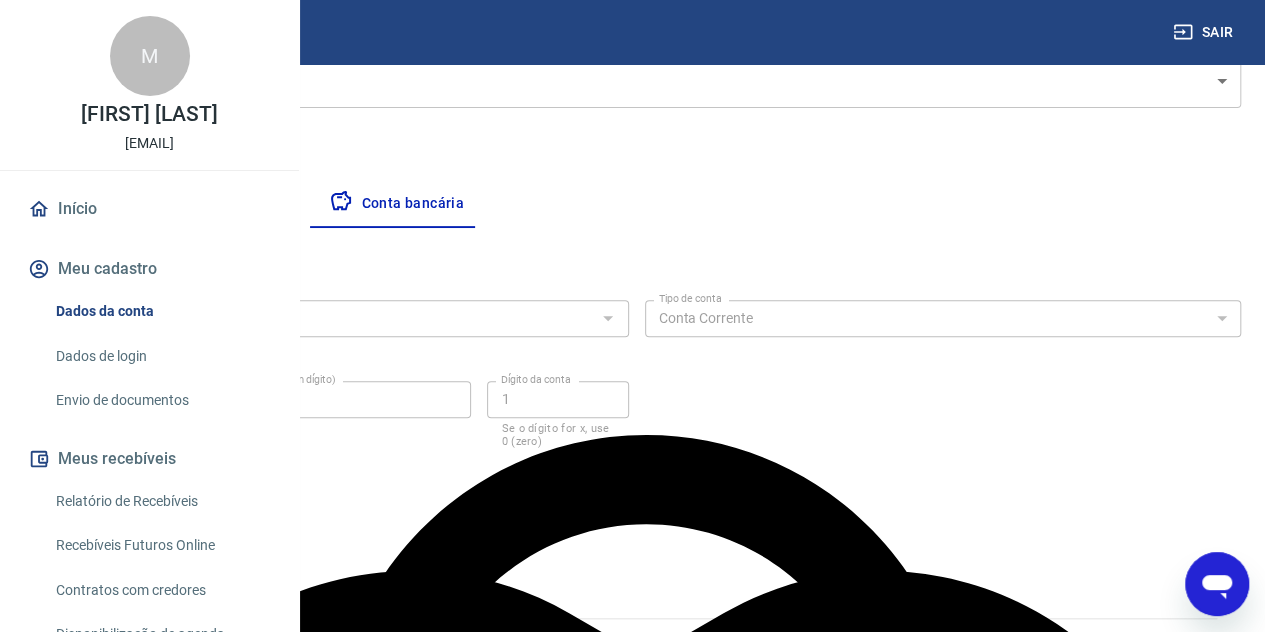 scroll, scrollTop: 85, scrollLeft: 0, axis: vertical 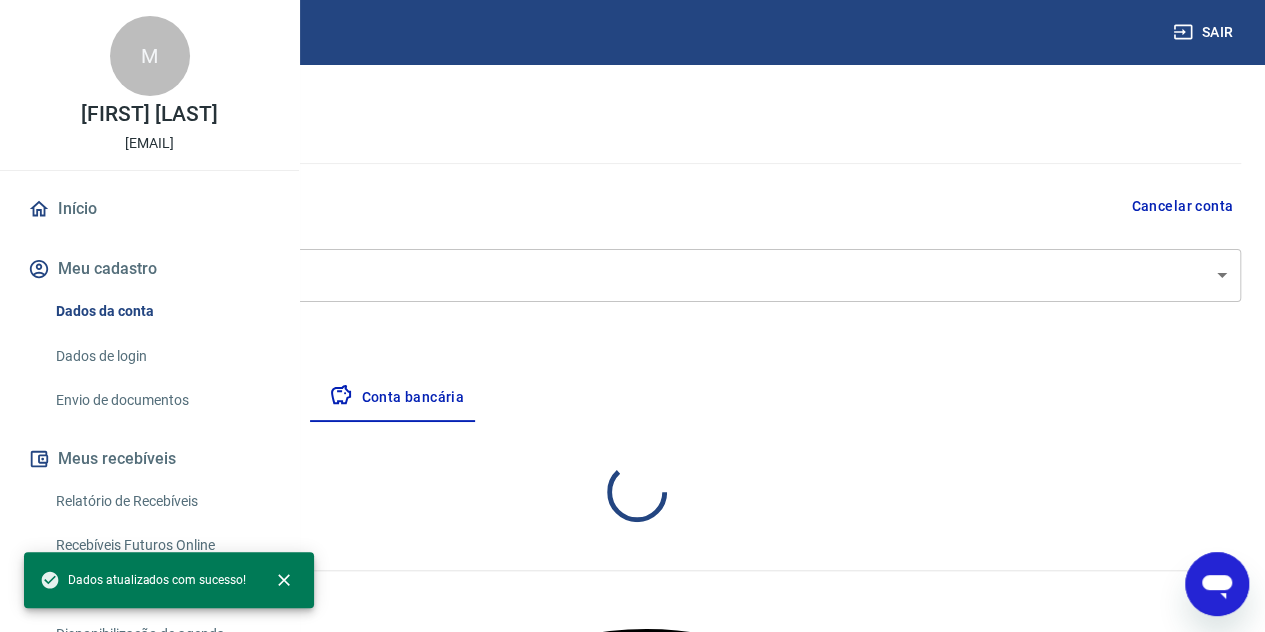 select on "1" 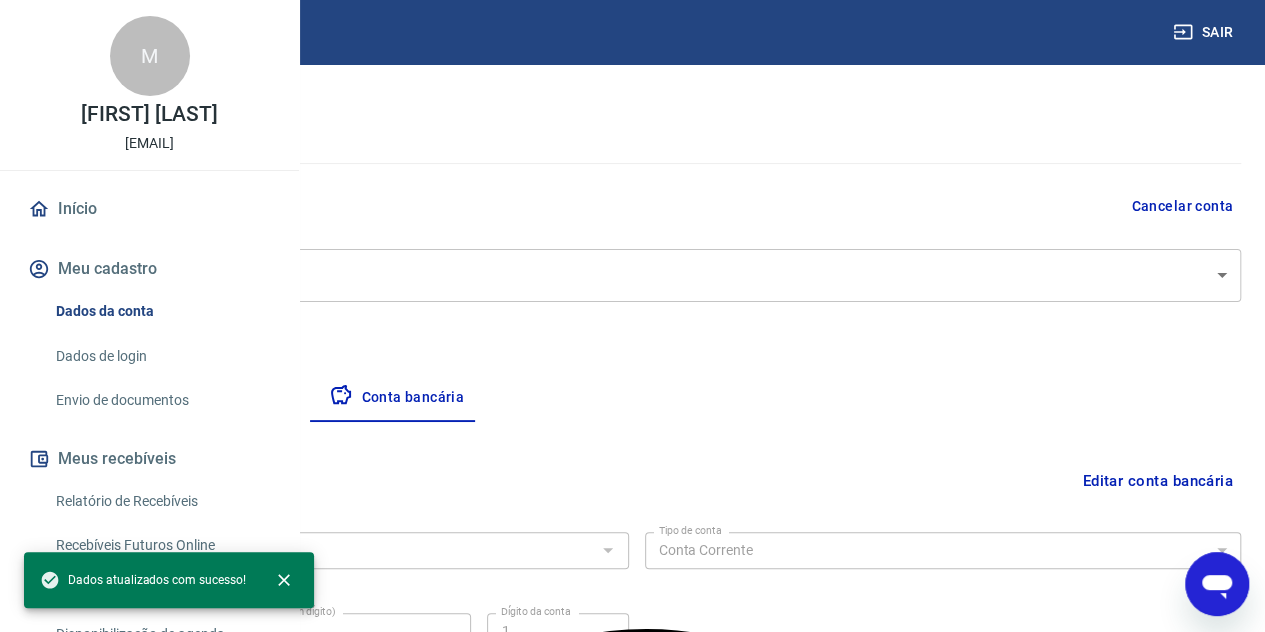 scroll, scrollTop: 279, scrollLeft: 0, axis: vertical 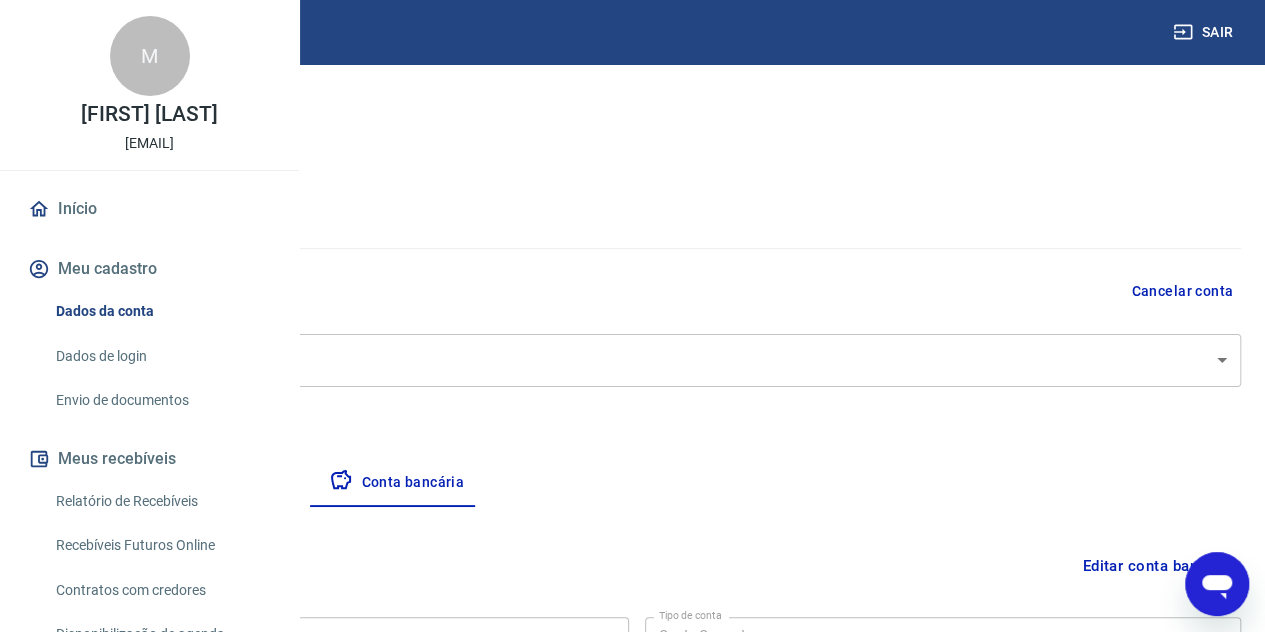 click on "Pessoa titular" at bounding box center [234, 483] 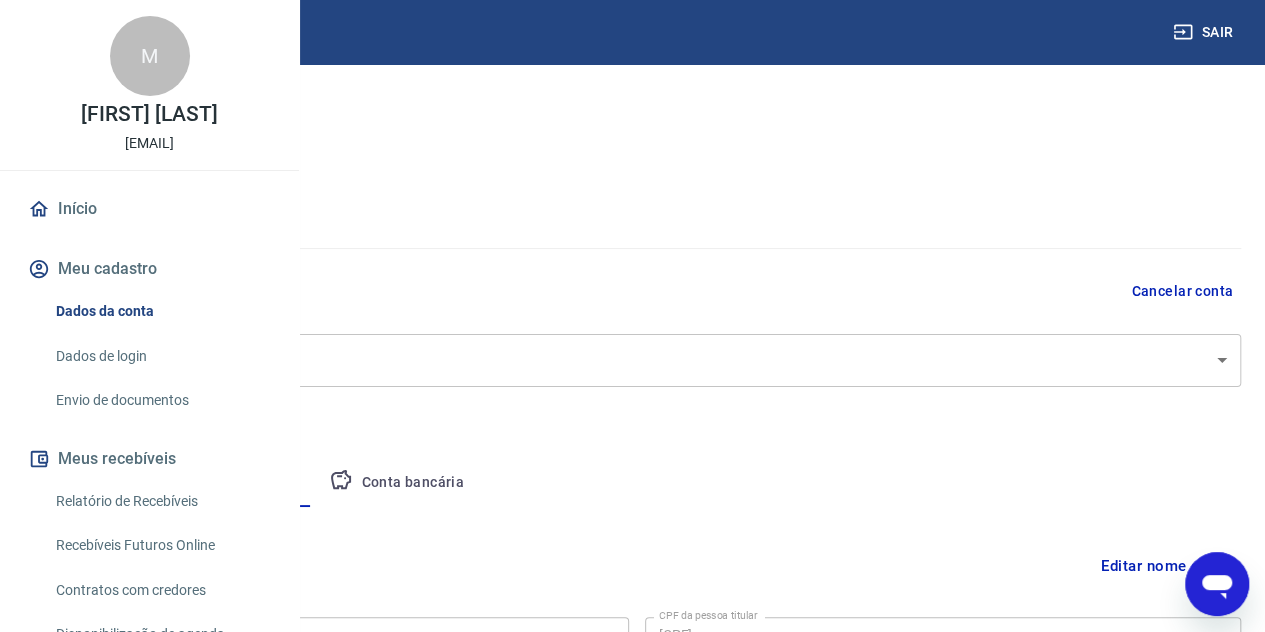 scroll, scrollTop: 168, scrollLeft: 0, axis: vertical 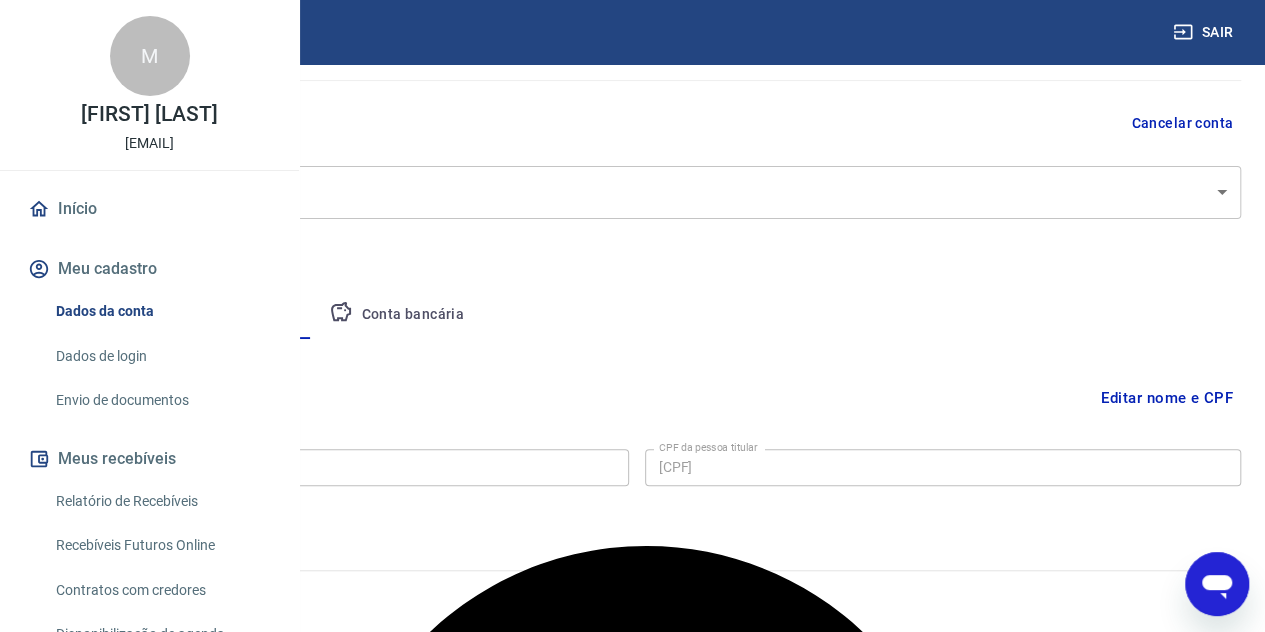click on "Empresa" at bounding box center [93, 315] 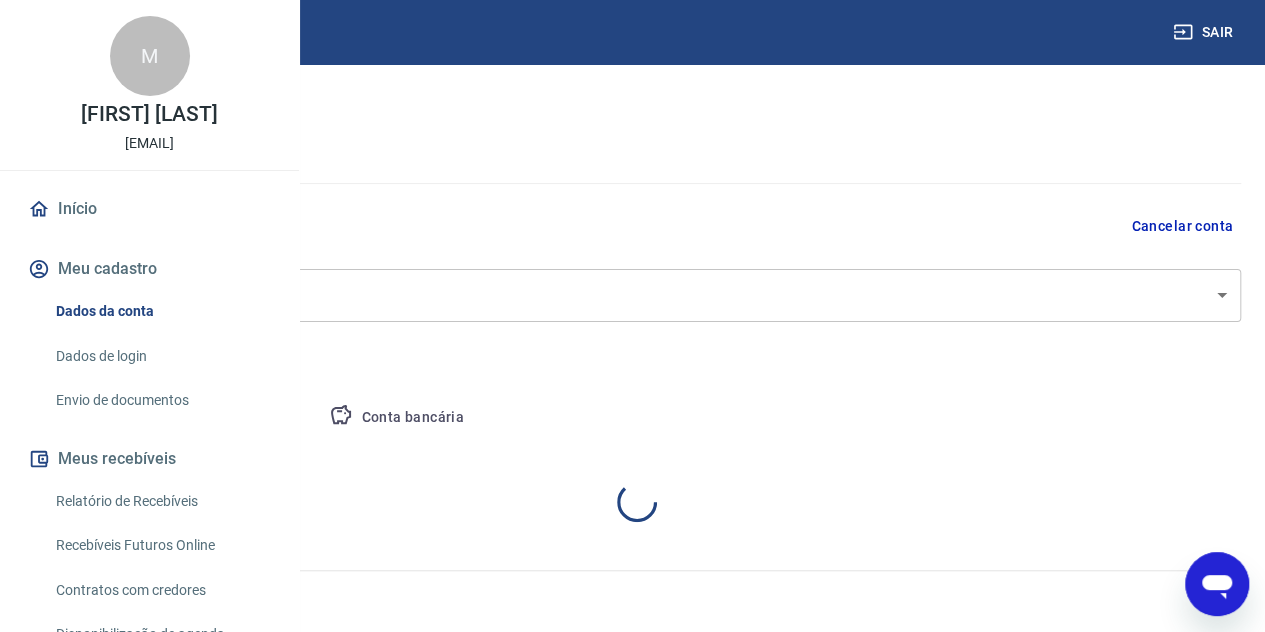 select on "SP" 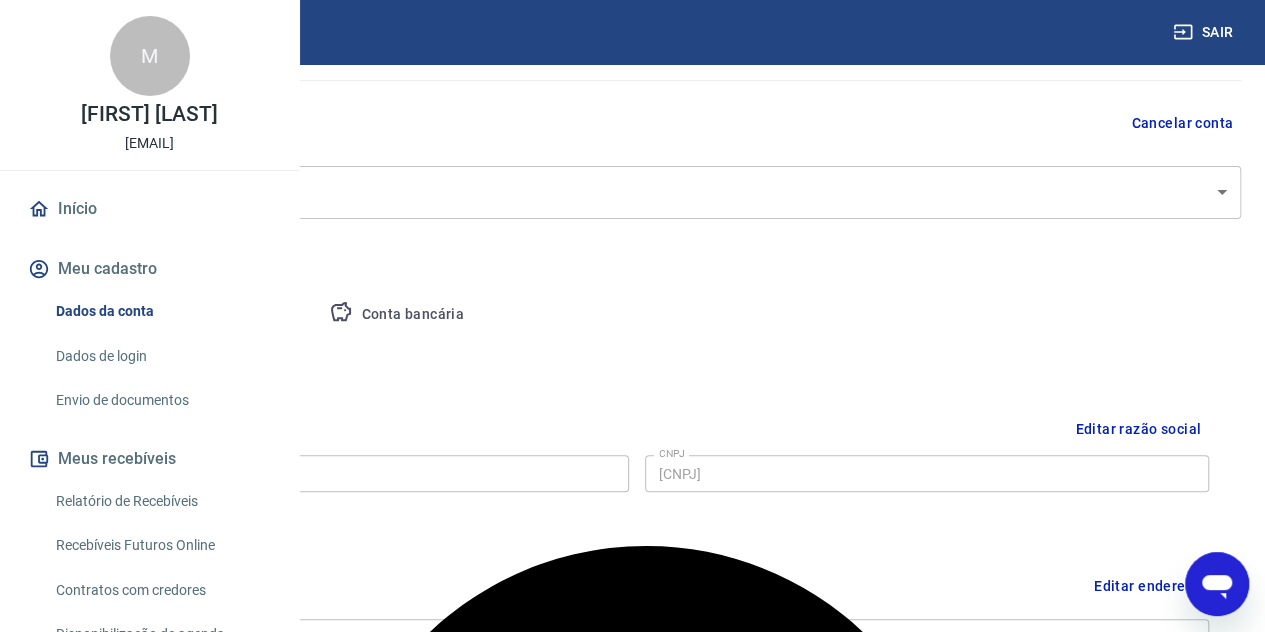 scroll, scrollTop: 810, scrollLeft: 0, axis: vertical 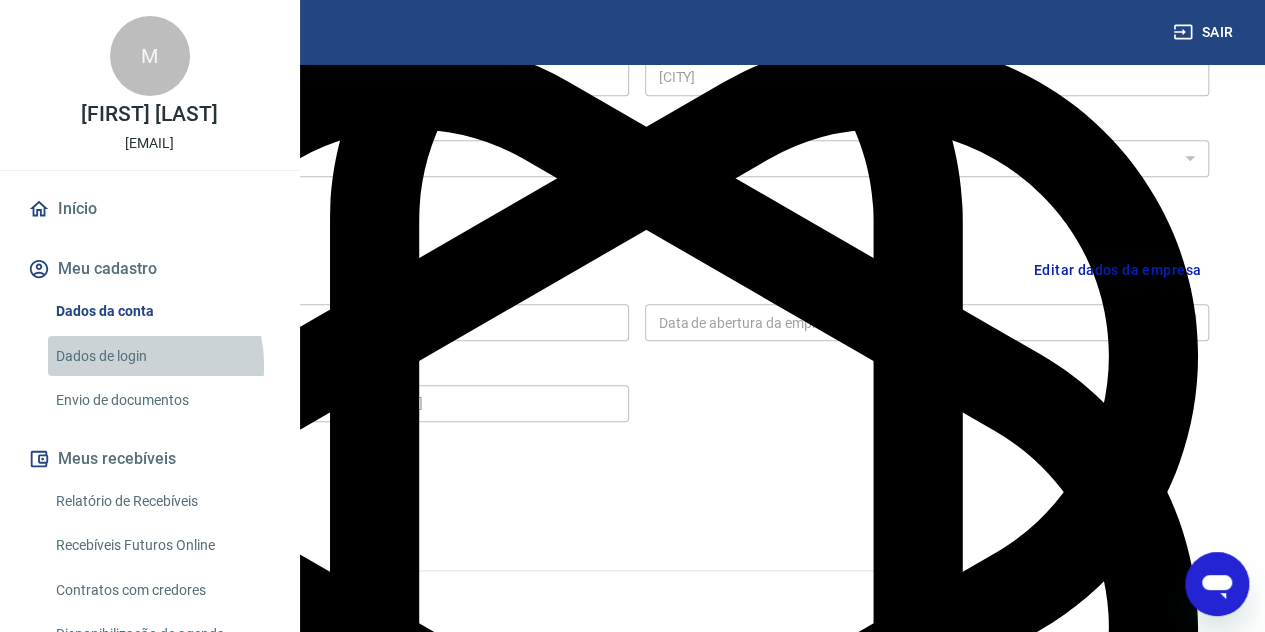 click on "Dados de login" at bounding box center (161, 356) 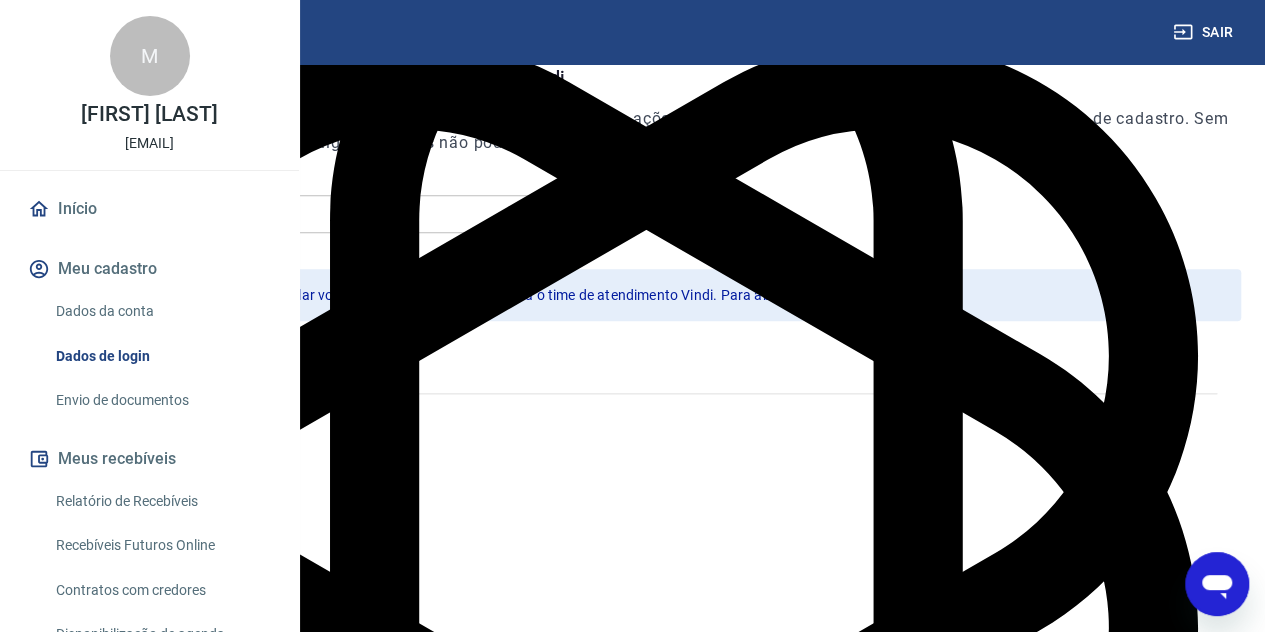 scroll, scrollTop: 651, scrollLeft: 0, axis: vertical 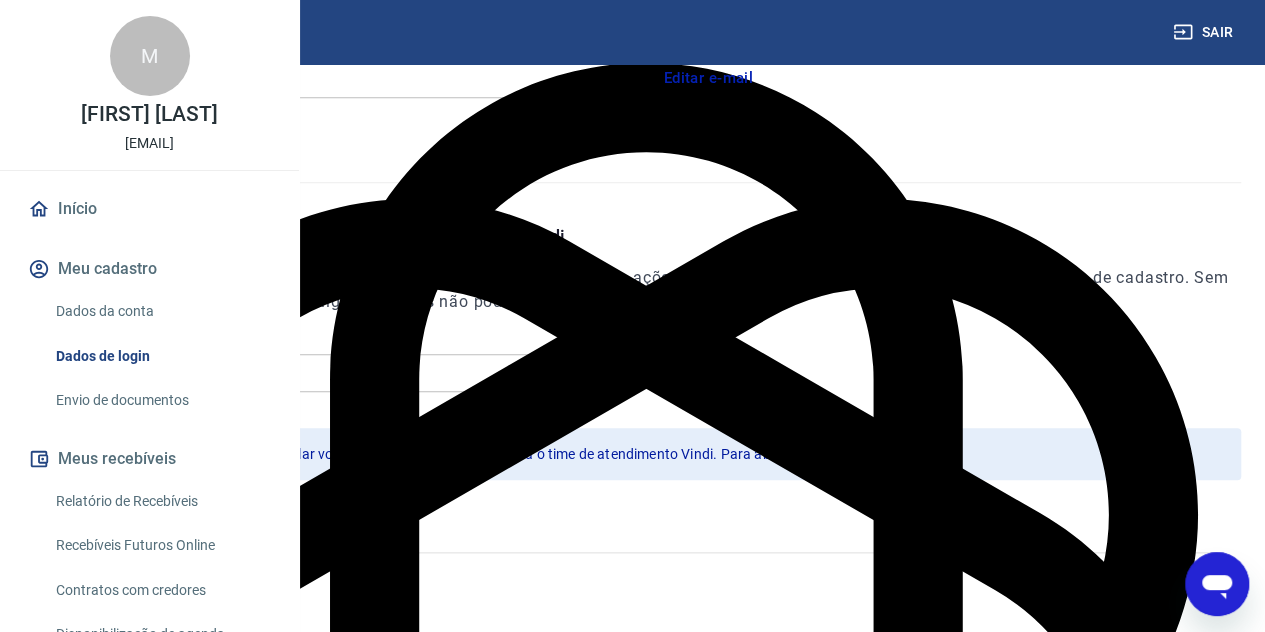 click on "Envio de documentos" at bounding box center (161, 400) 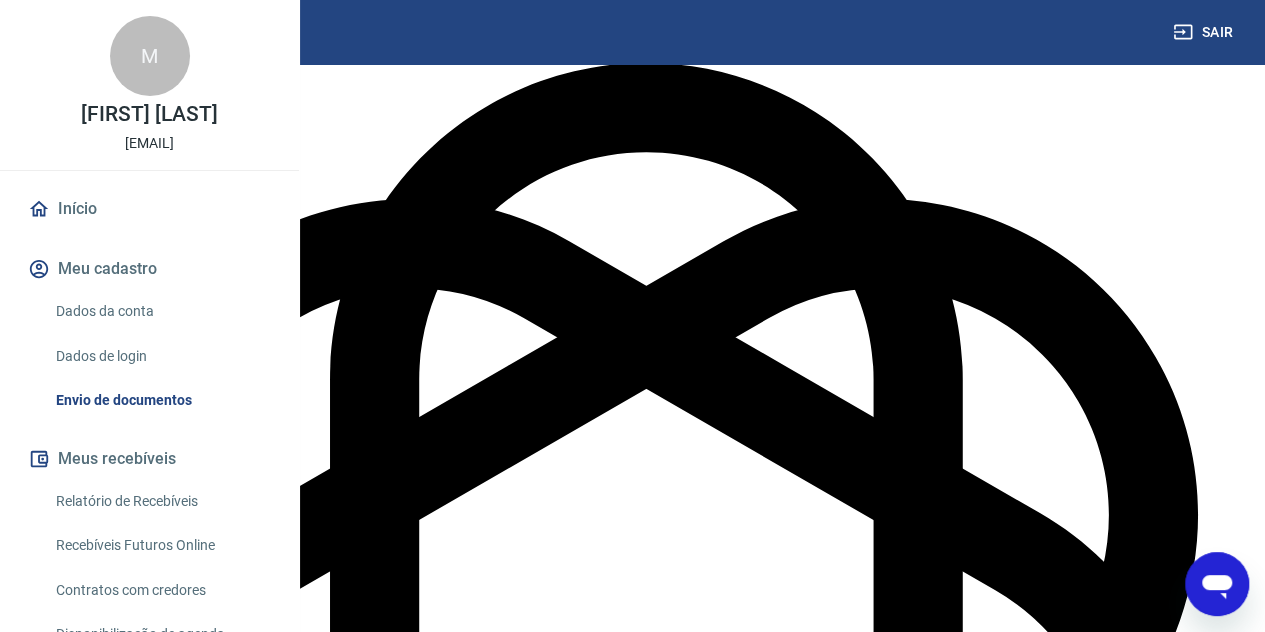scroll, scrollTop: 0, scrollLeft: 0, axis: both 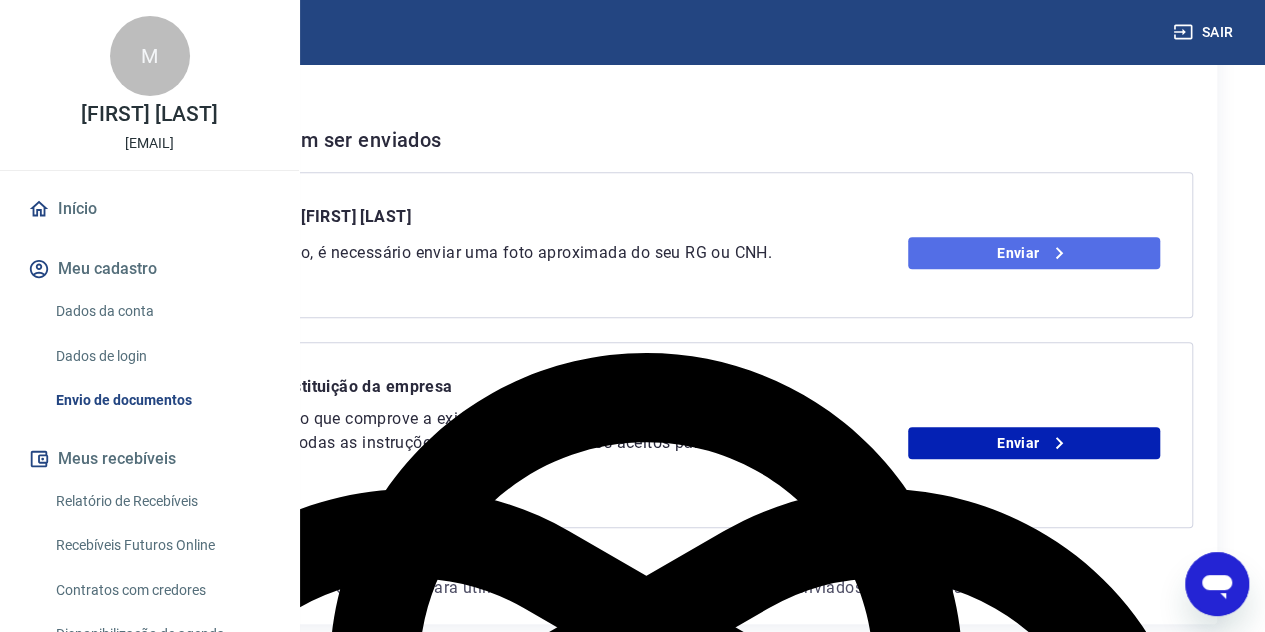 click on "Enviar" at bounding box center [1034, 253] 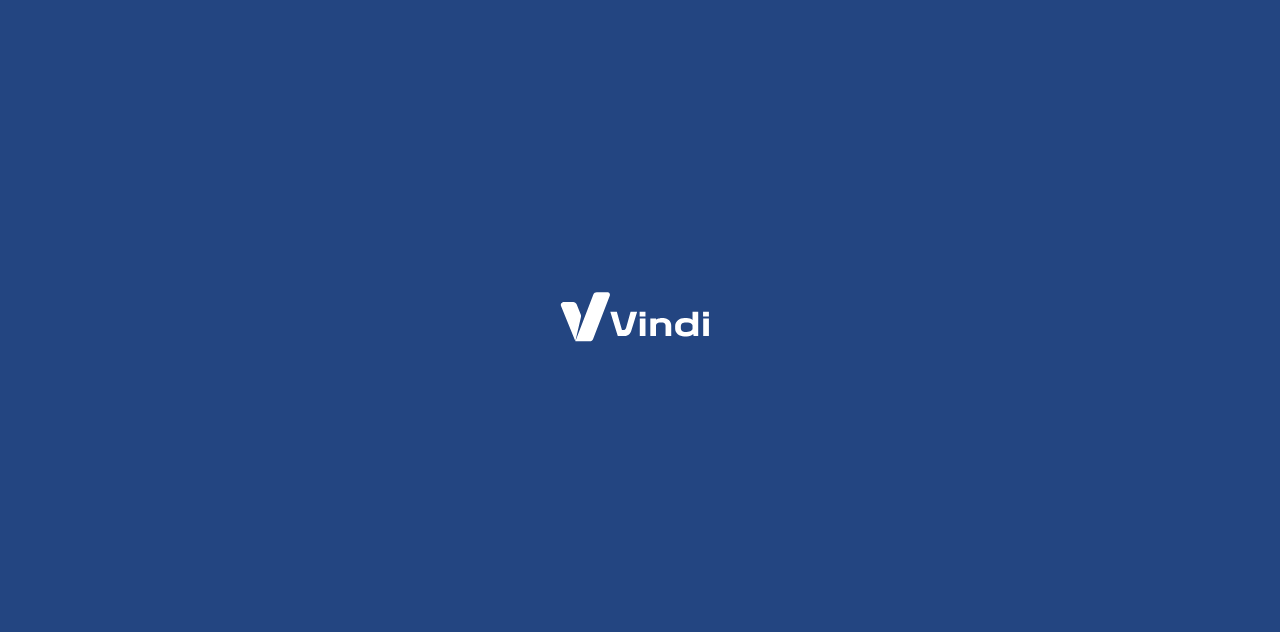 scroll, scrollTop: 0, scrollLeft: 0, axis: both 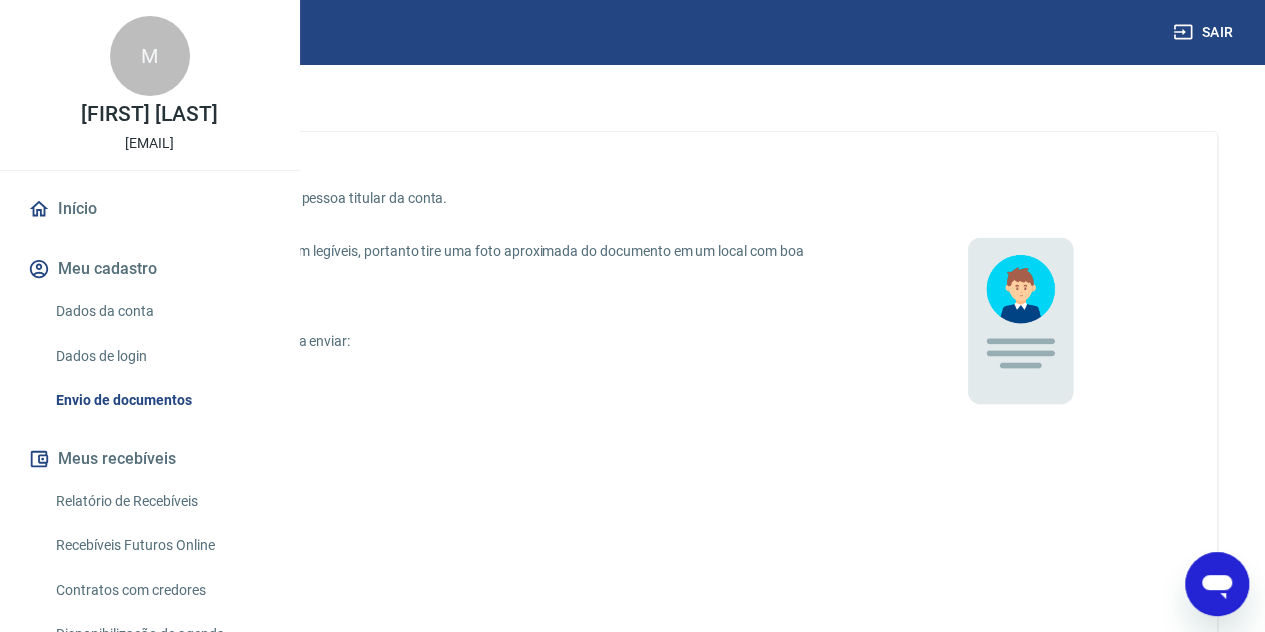 click on "CNH digital" at bounding box center (106, 473) 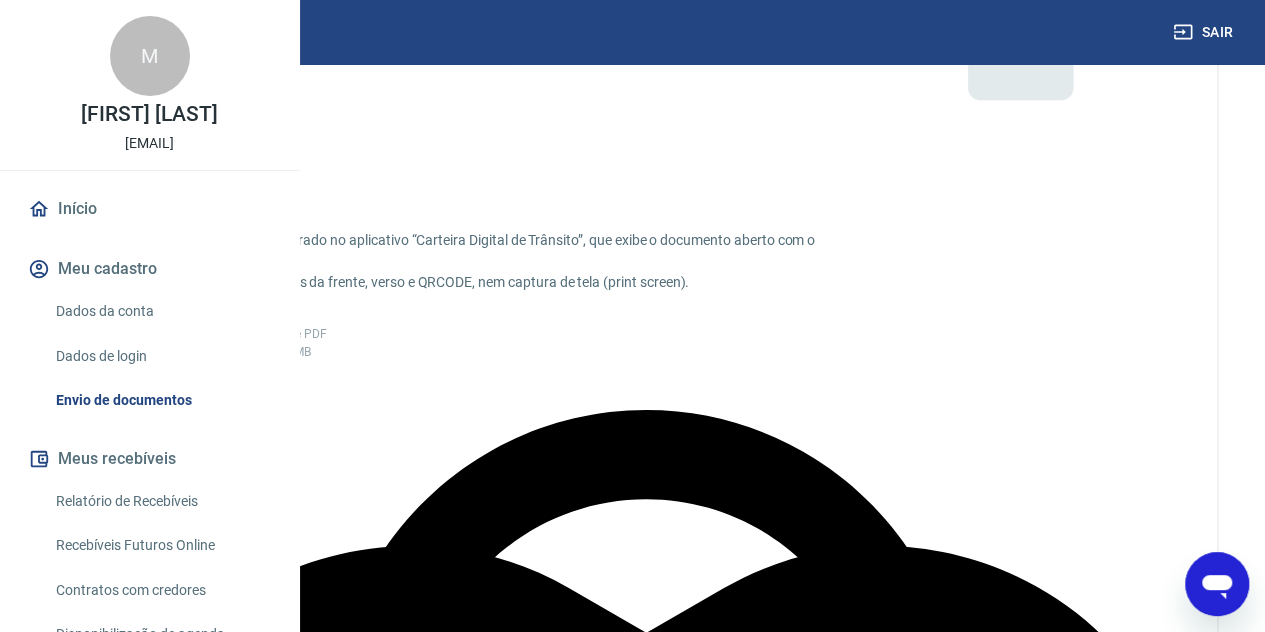 scroll, scrollTop: 387, scrollLeft: 0, axis: vertical 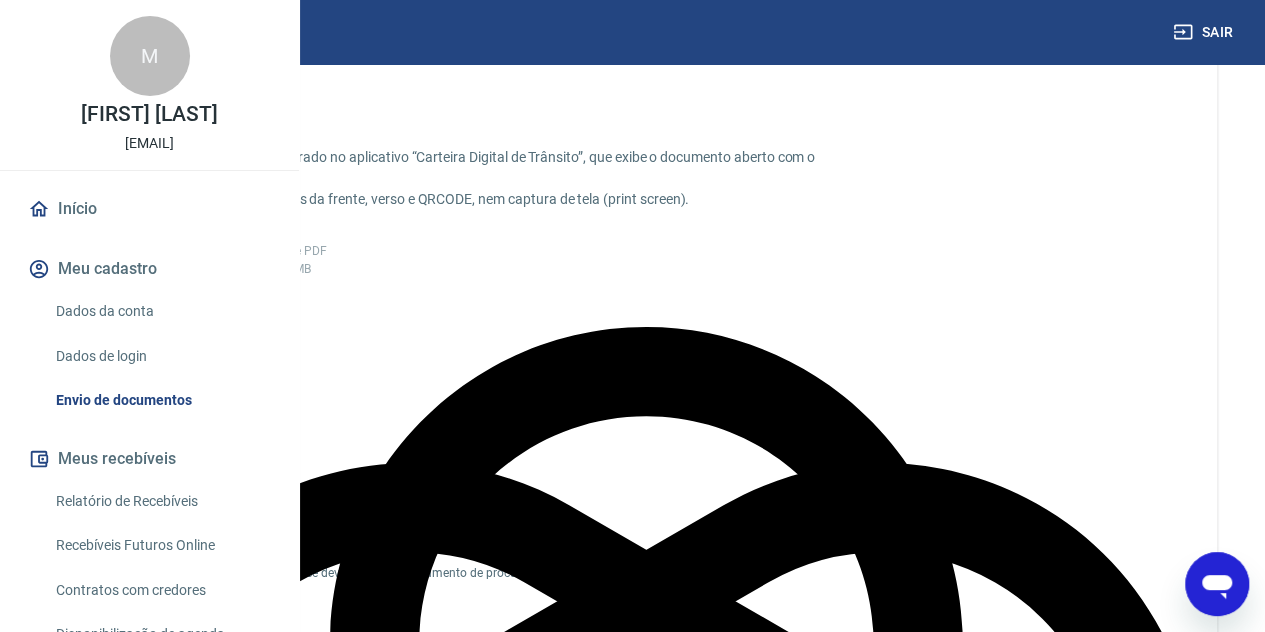 click 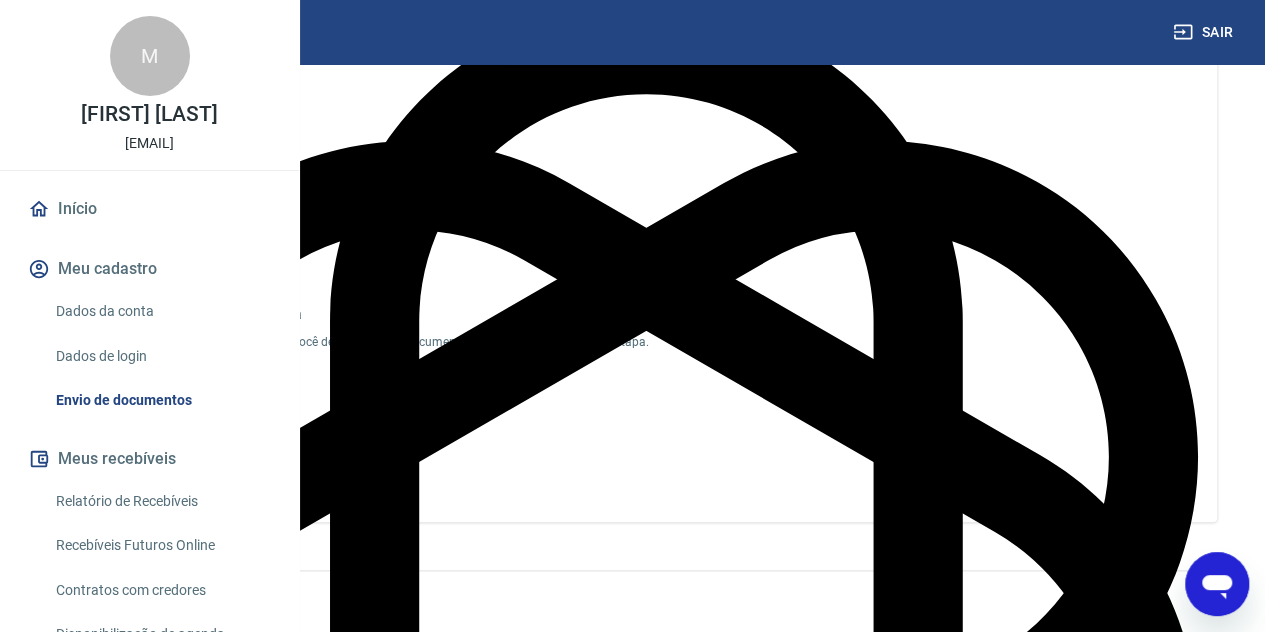 scroll, scrollTop: 743, scrollLeft: 0, axis: vertical 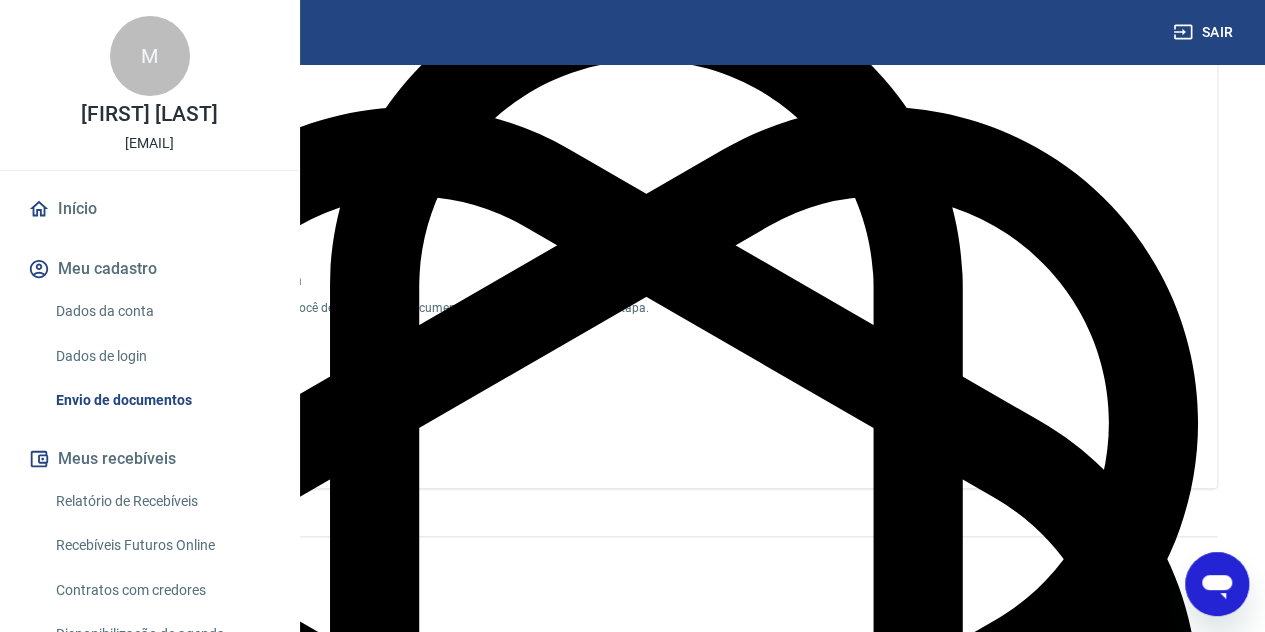 click on "Enviar" at bounding box center [171, 421] 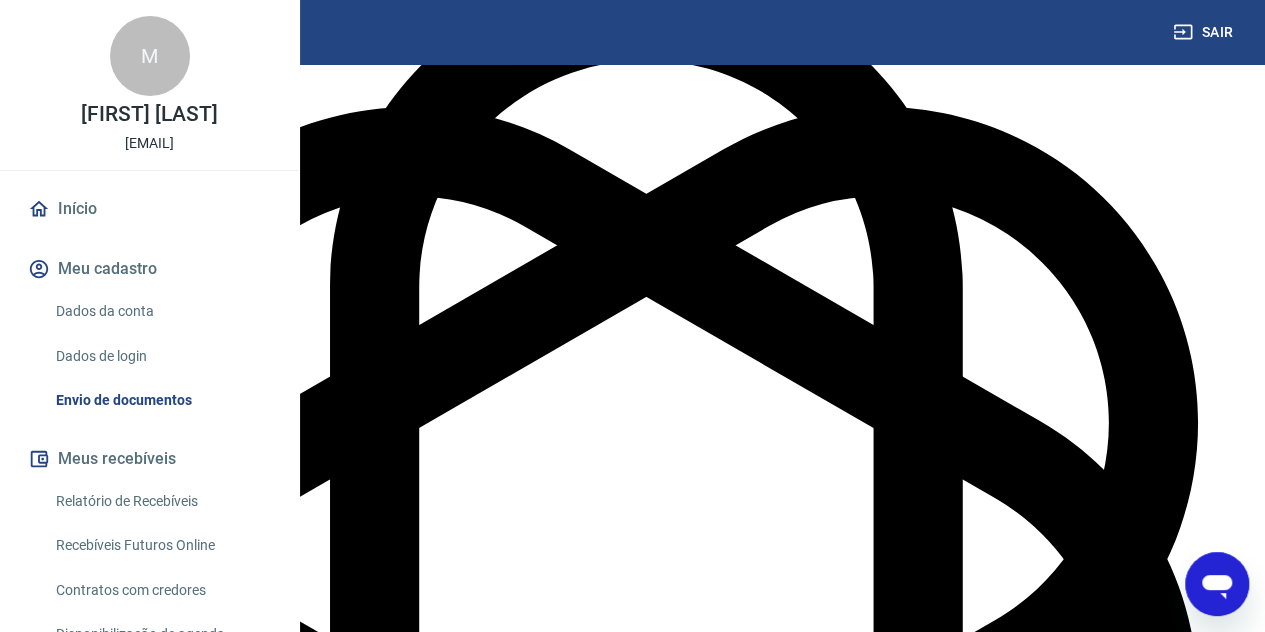 scroll, scrollTop: 61, scrollLeft: 0, axis: vertical 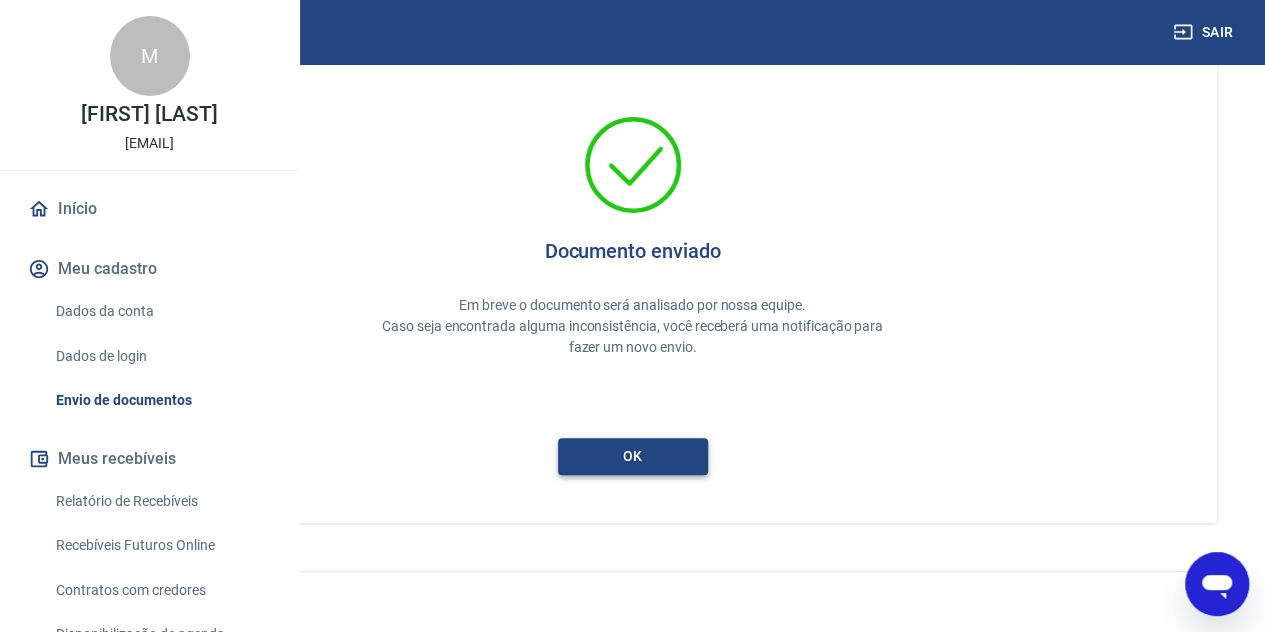 click on "ok" at bounding box center [633, 456] 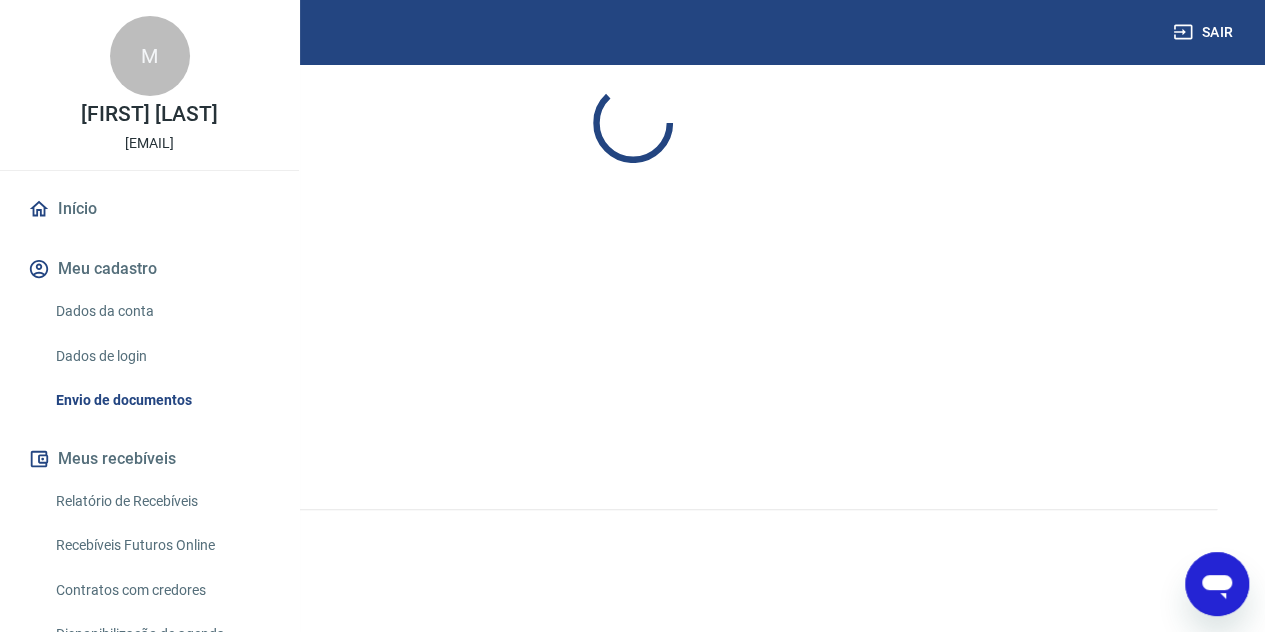 scroll, scrollTop: 0, scrollLeft: 0, axis: both 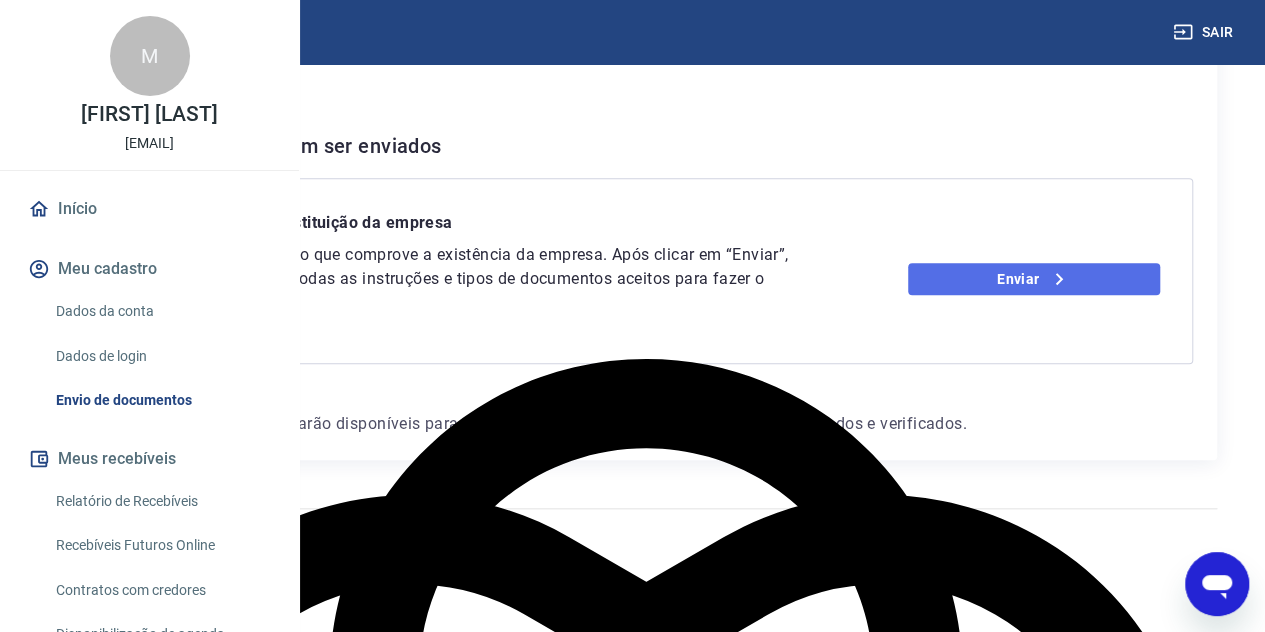 click on "Enviar" at bounding box center [1034, 279] 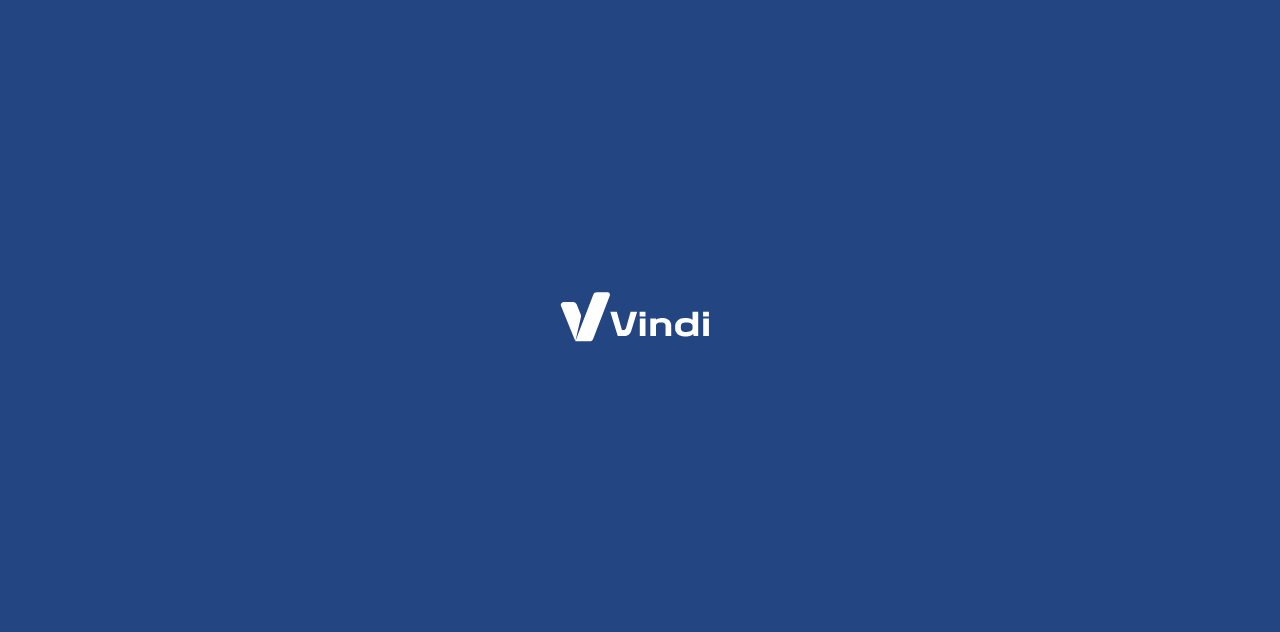scroll, scrollTop: 0, scrollLeft: 0, axis: both 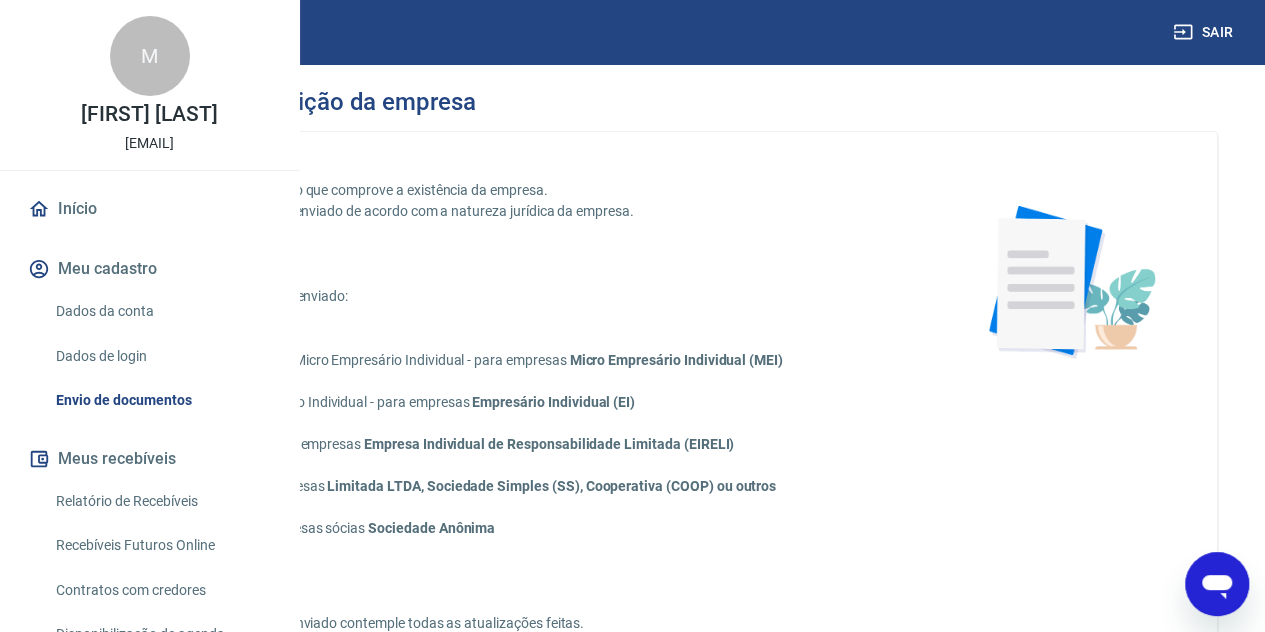 click on "Contrato Social - para empresas   Limitada LTDA, Sociedade Simples (SS), Cooperativa (COOP) ou outros" at bounding box center (106, 486) 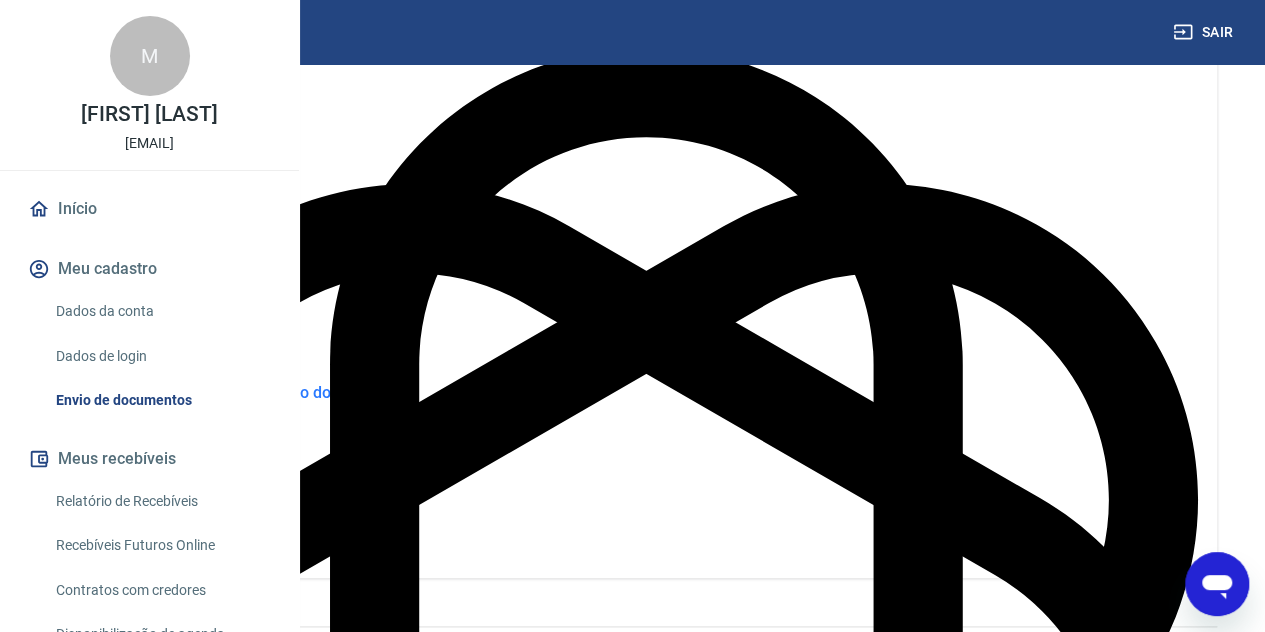 click 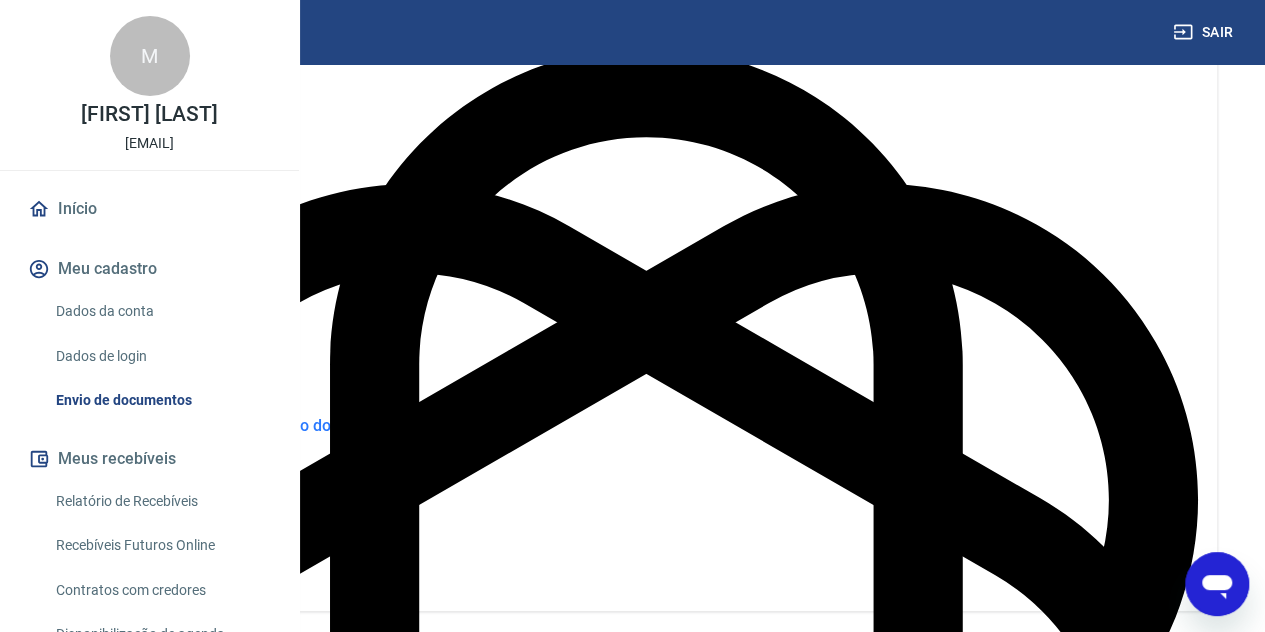 click on "ENVIAR" at bounding box center (171, 544) 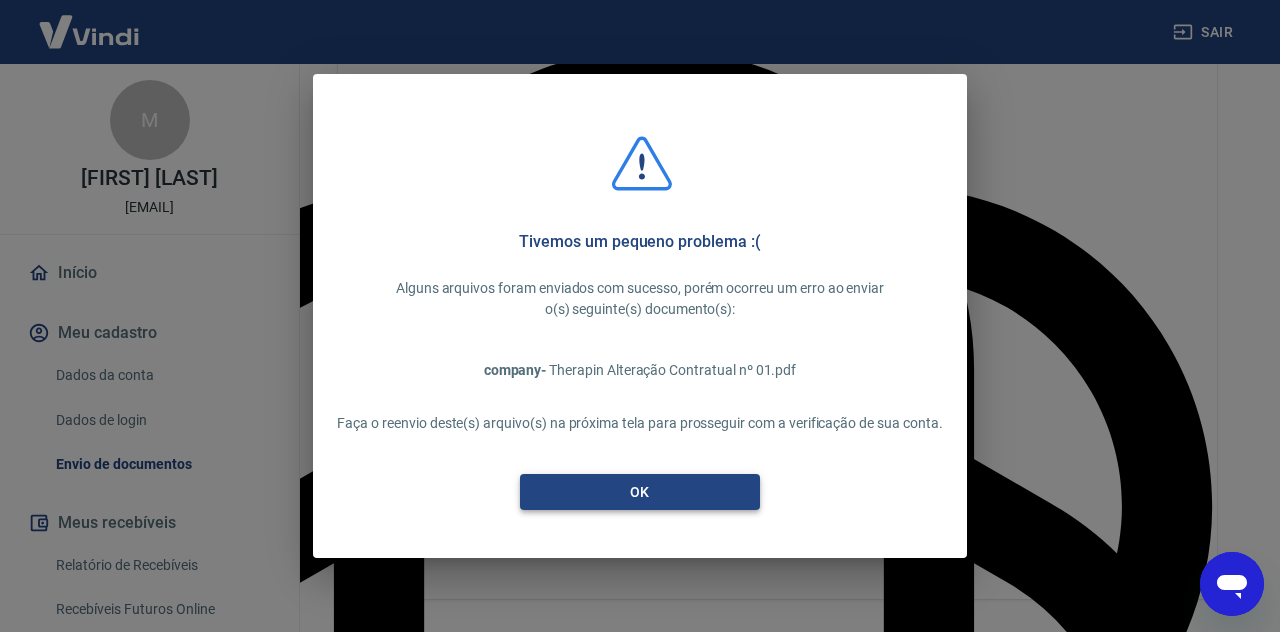 click on "OK" at bounding box center (640, 492) 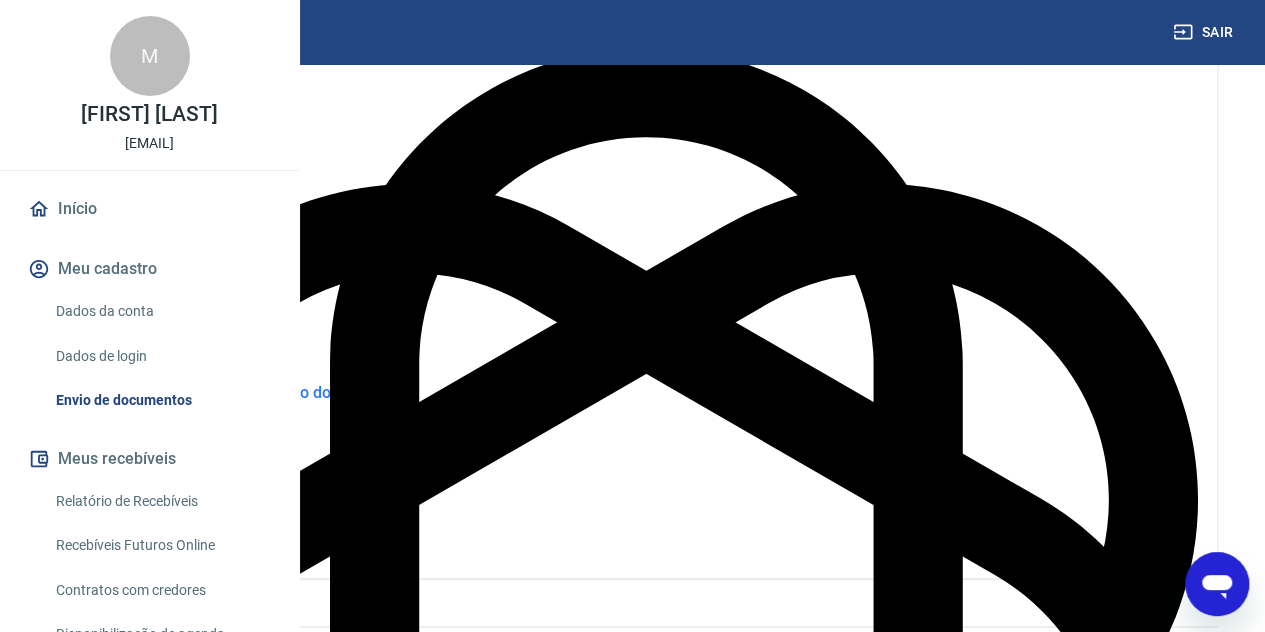 click on "Adicionar documento" at bounding box center (171, 167) 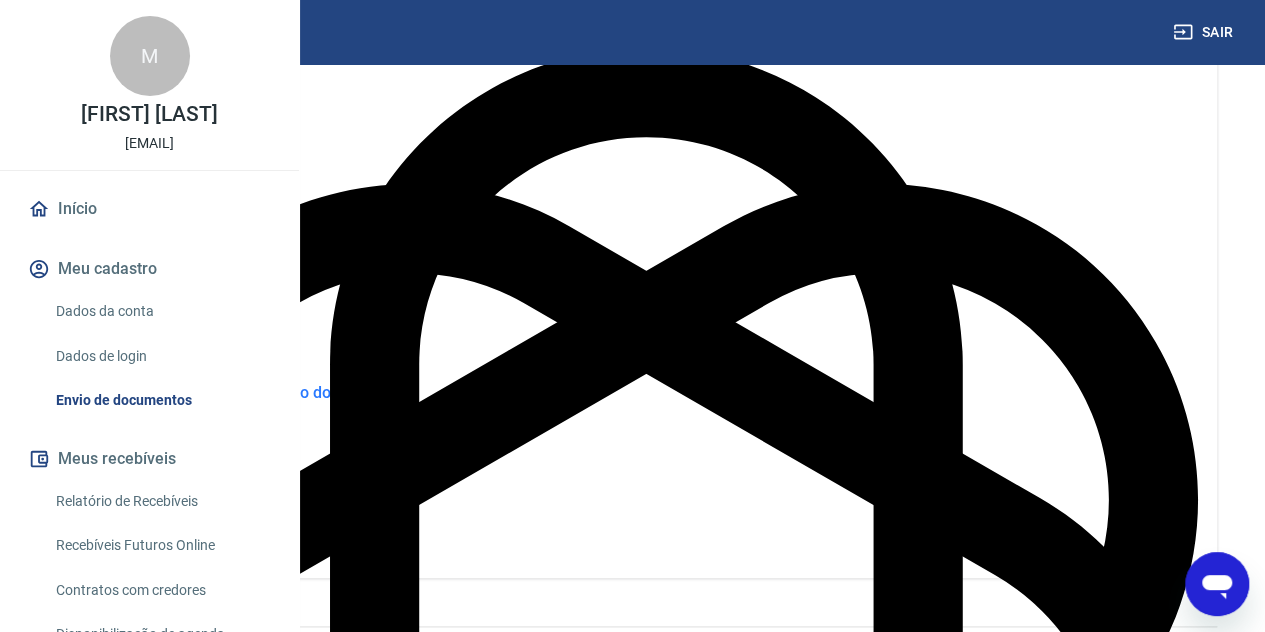 click on "Enviar foto de cada página do documento" at bounding box center (244, 392) 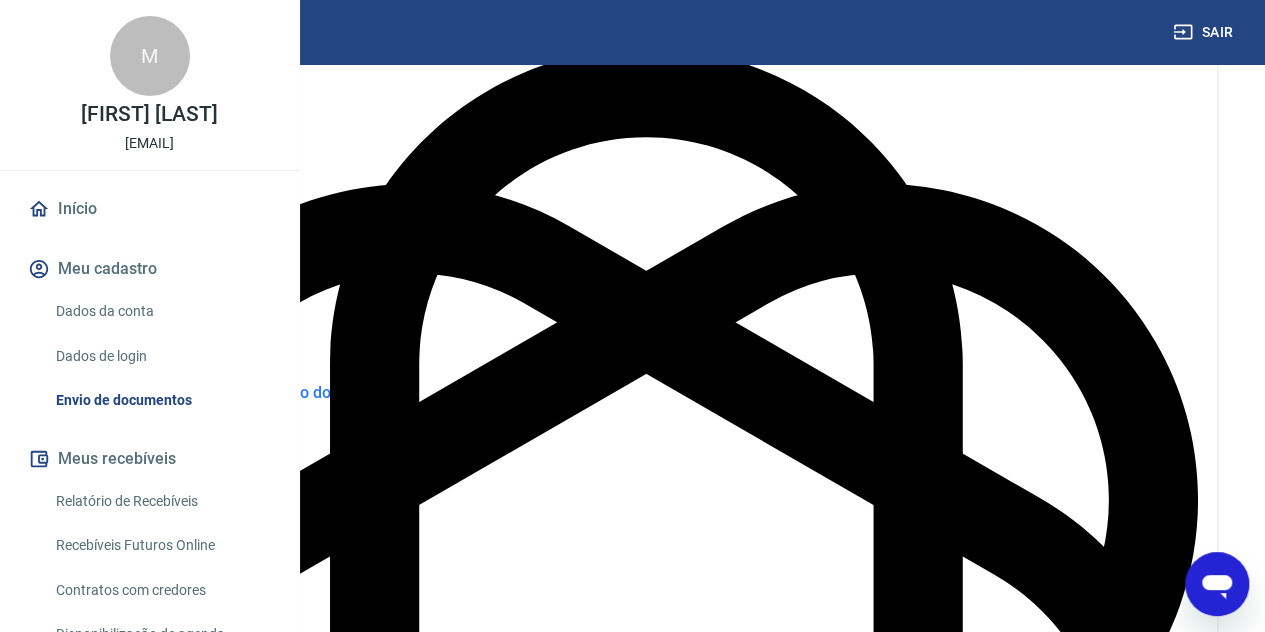 click 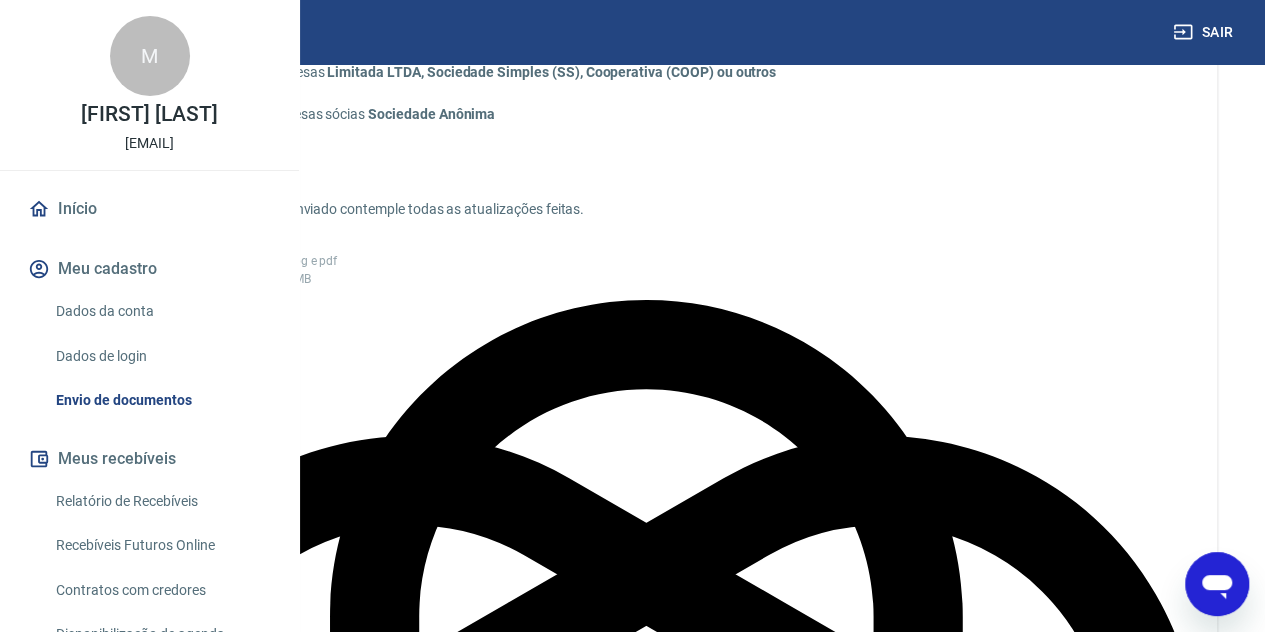 scroll, scrollTop: 417, scrollLeft: 0, axis: vertical 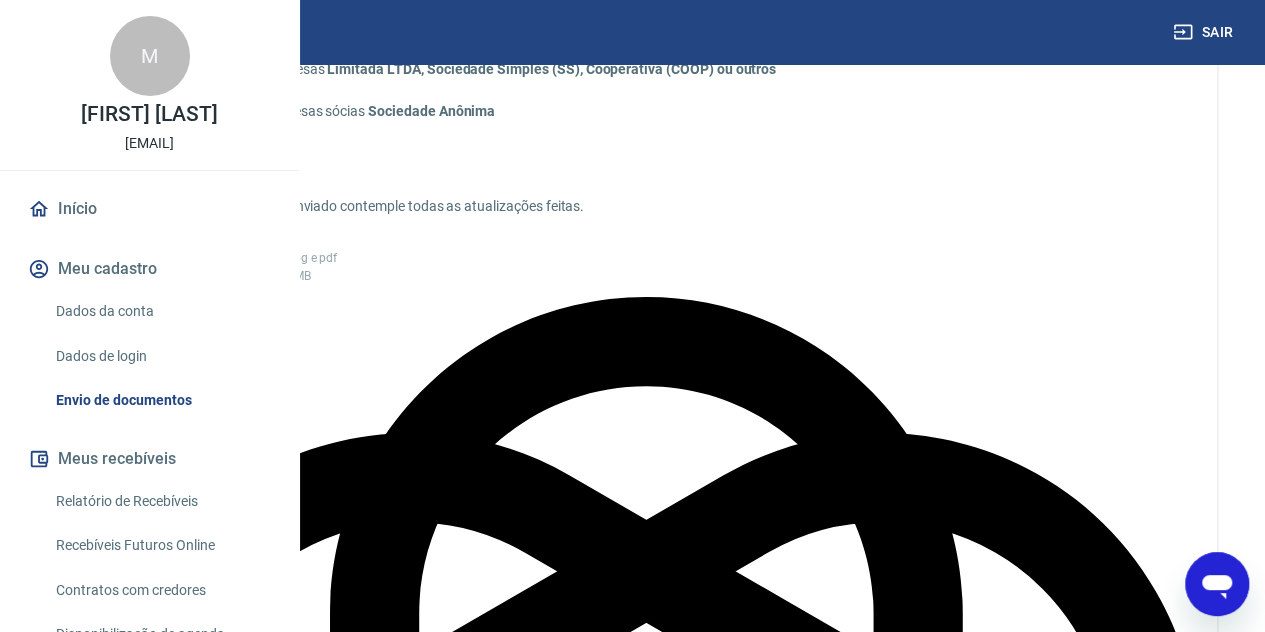 click 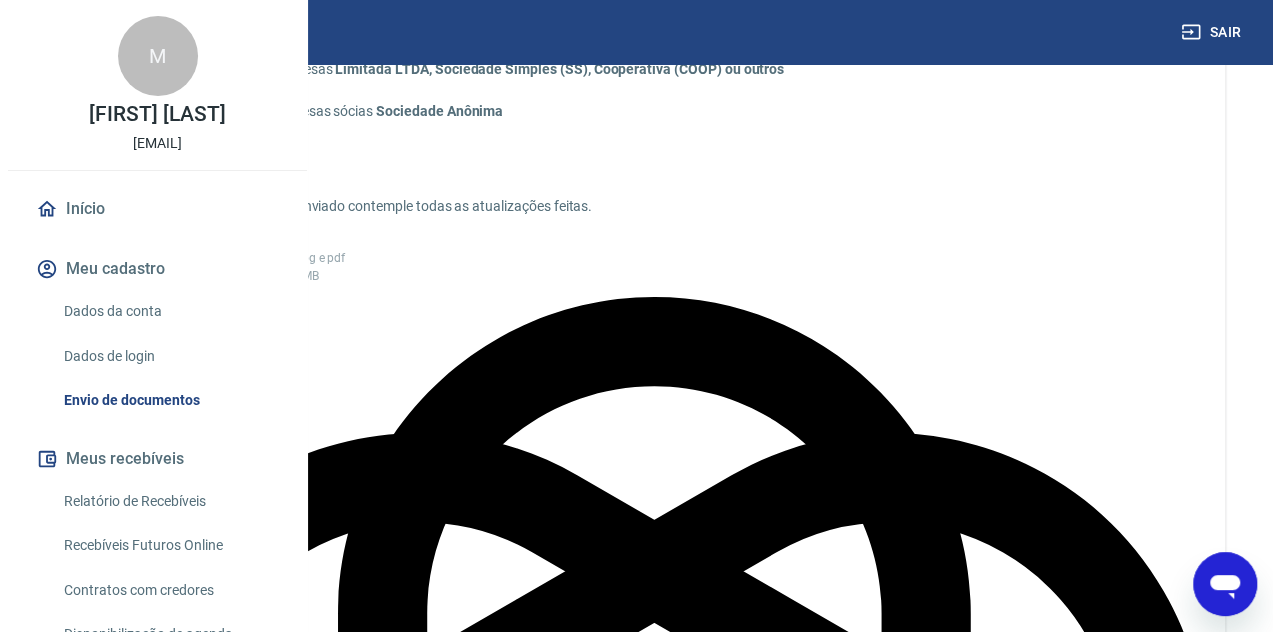 scroll, scrollTop: 831, scrollLeft: 0, axis: vertical 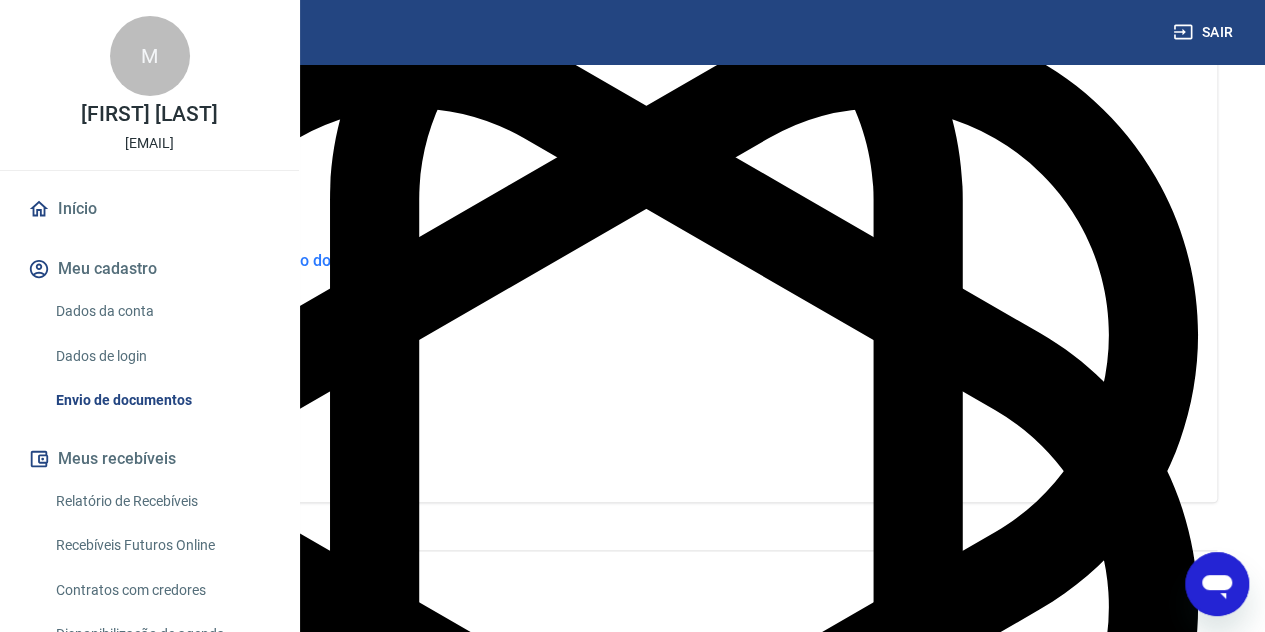 click on "ENVIAR" at bounding box center (171, 435) 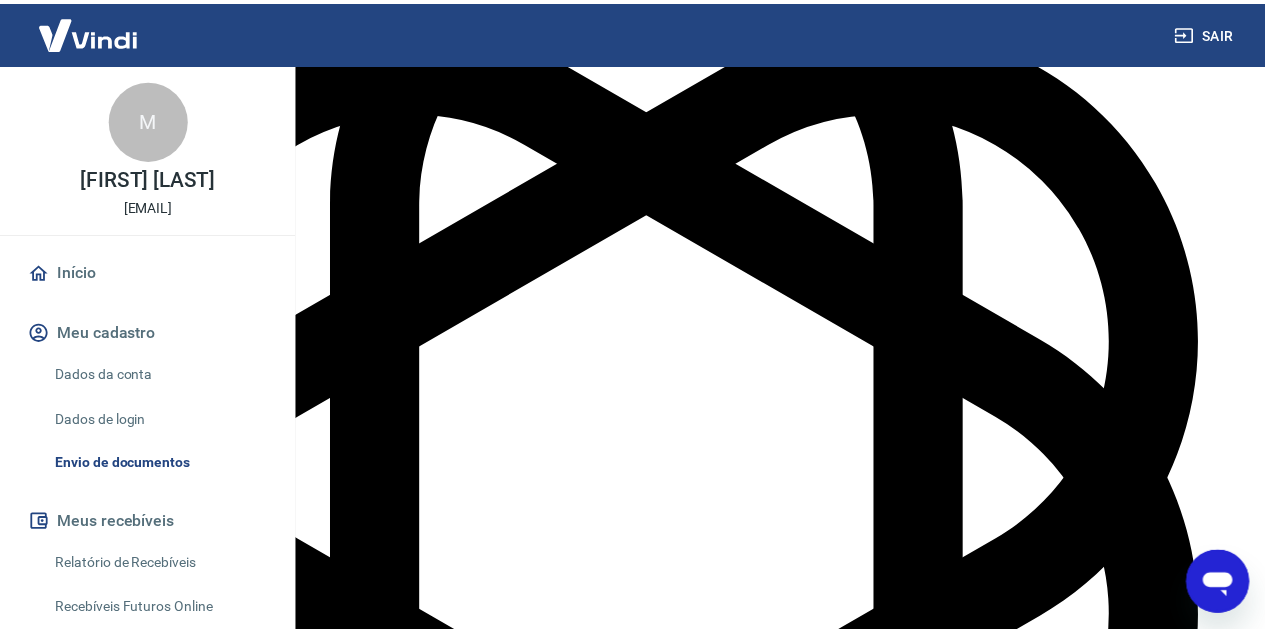 scroll, scrollTop: 61, scrollLeft: 0, axis: vertical 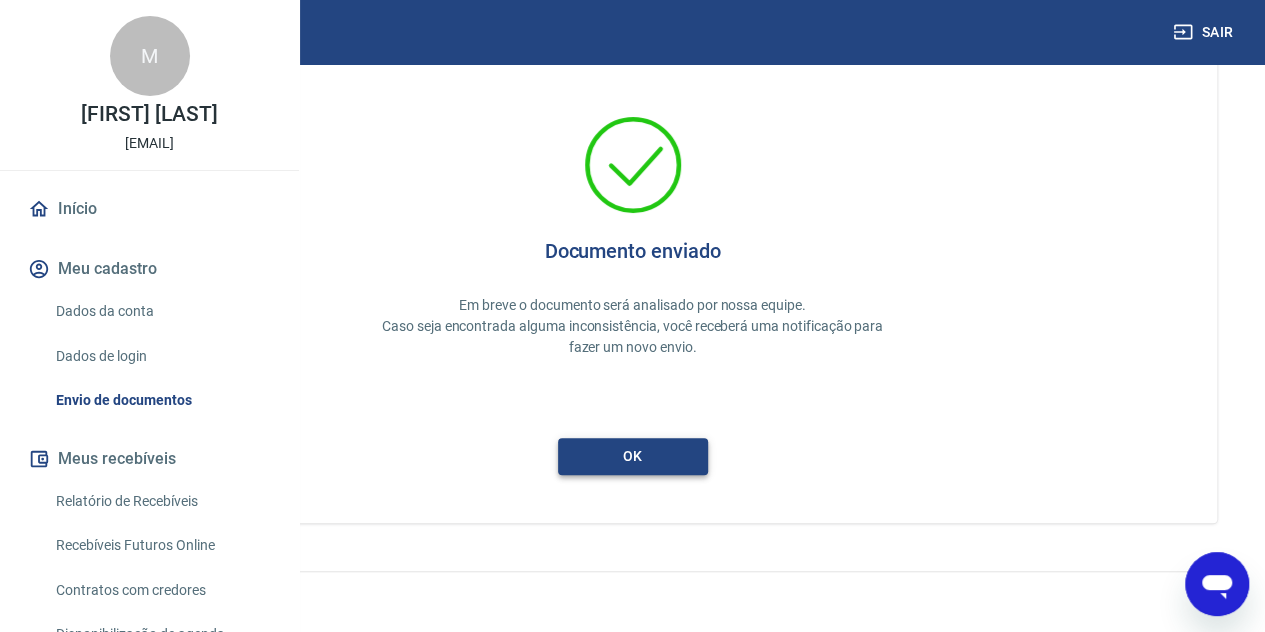 click on "ok" at bounding box center [633, 456] 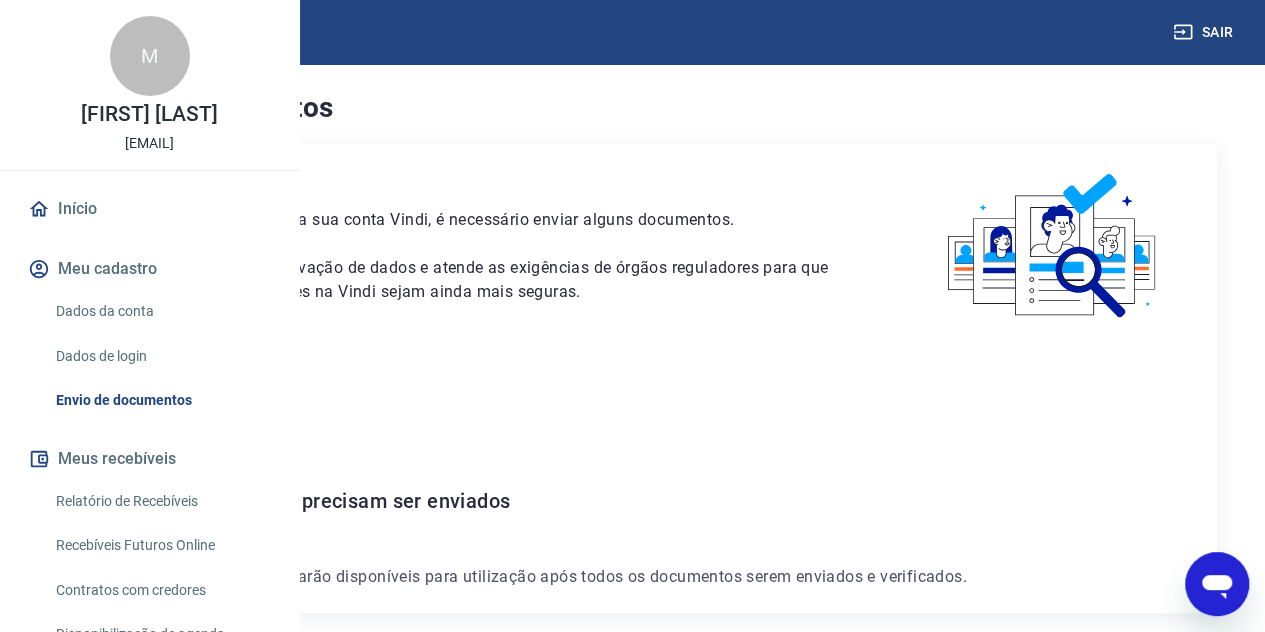 scroll, scrollTop: 142, scrollLeft: 0, axis: vertical 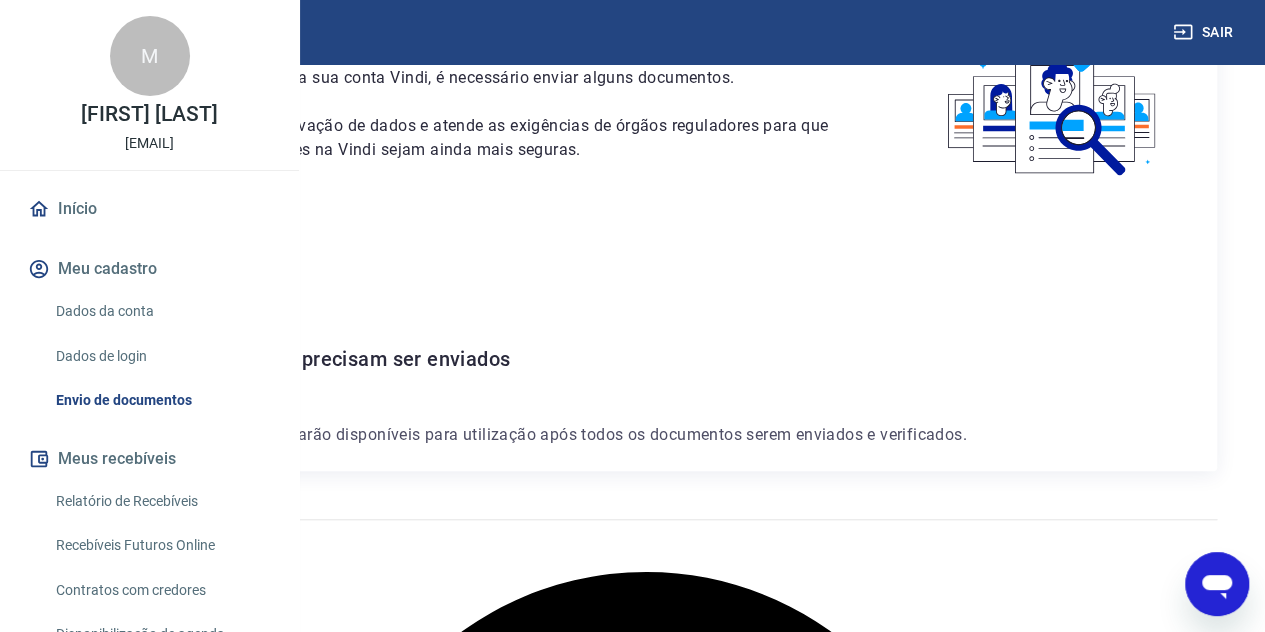 click on "Meus recebíveis" at bounding box center [149, 459] 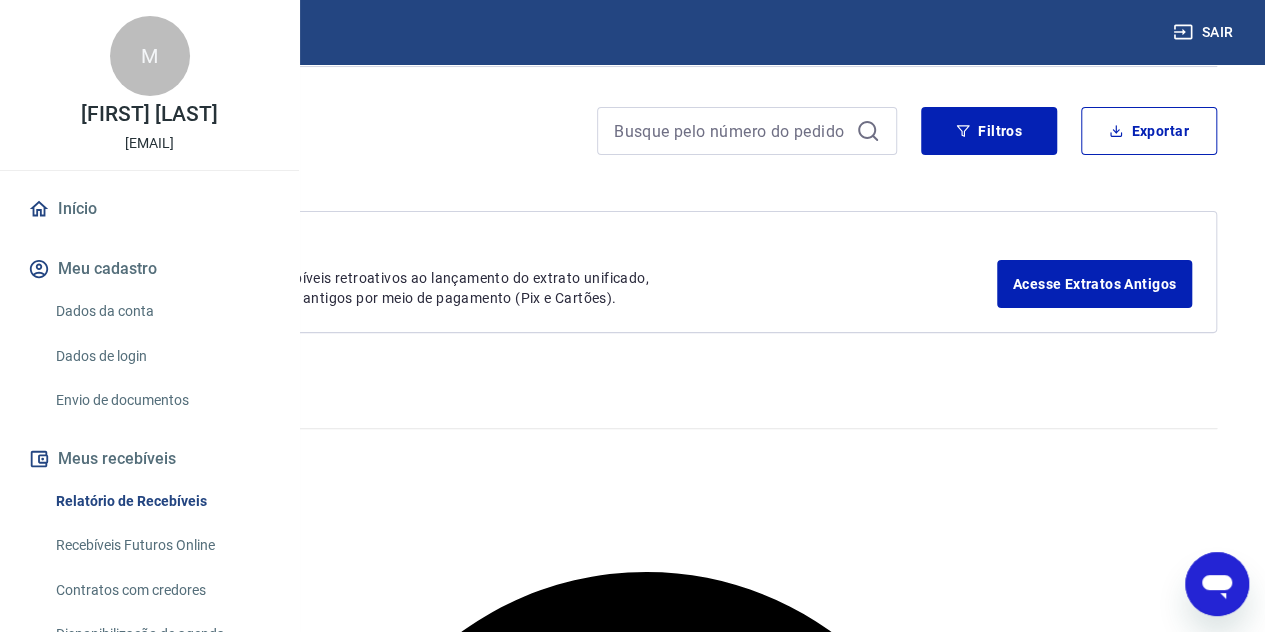 scroll, scrollTop: 0, scrollLeft: 0, axis: both 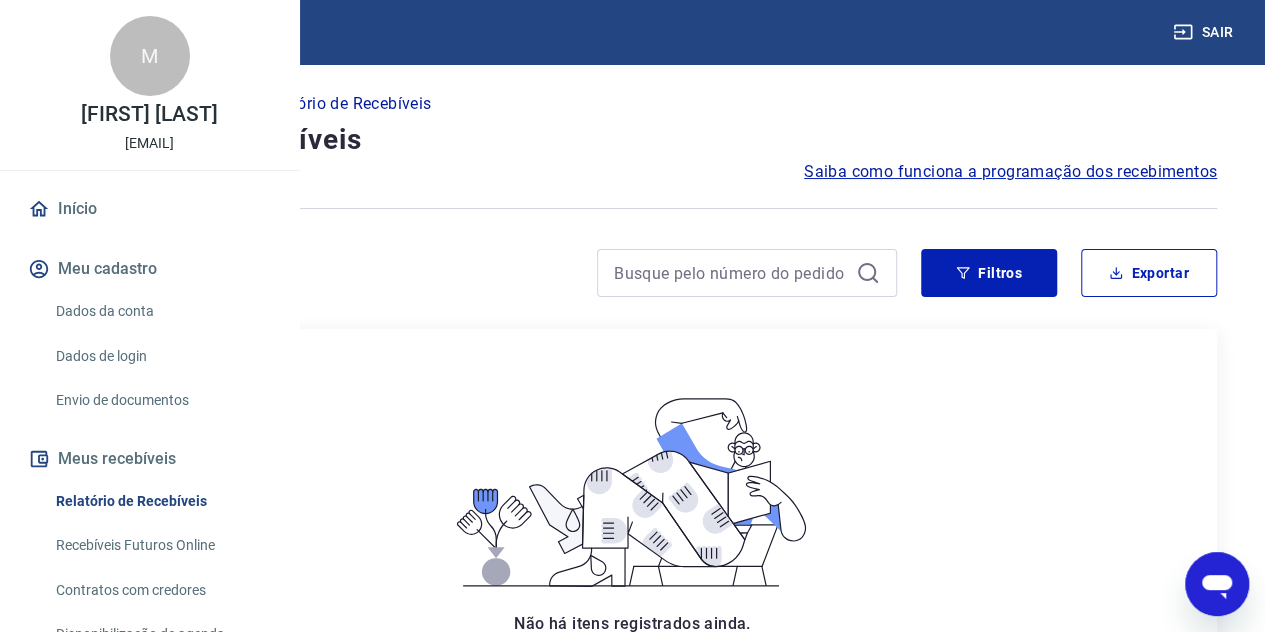 click on "Recebíveis Futuros Online" at bounding box center [161, 545] 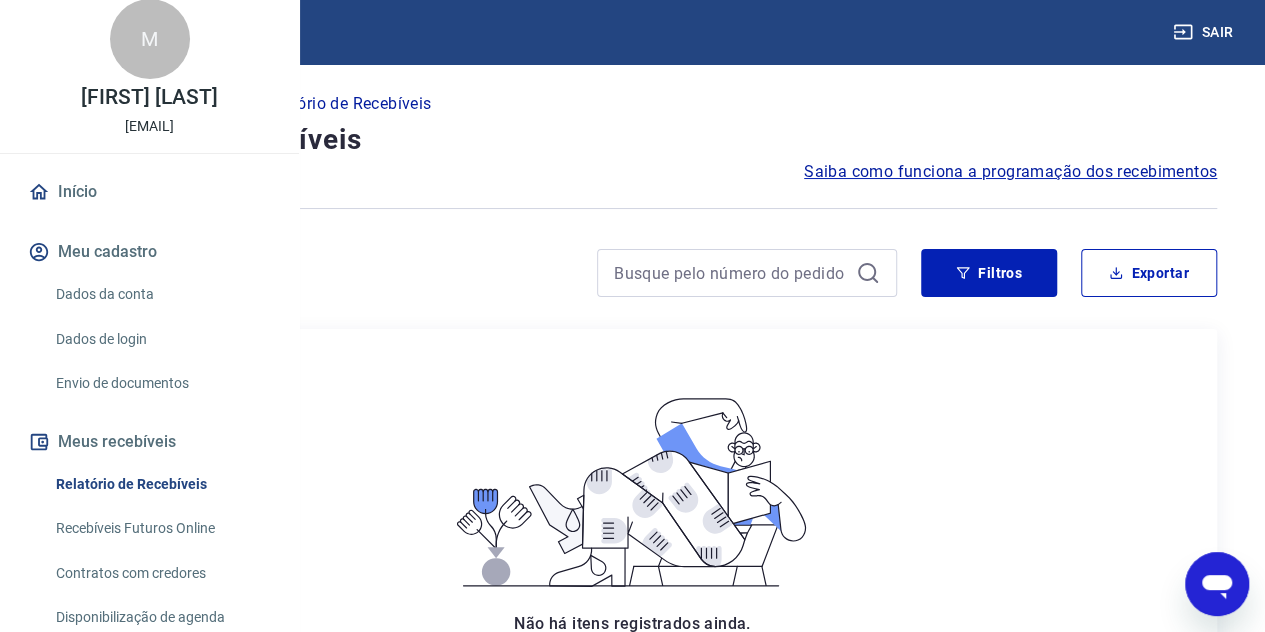 scroll, scrollTop: 0, scrollLeft: 0, axis: both 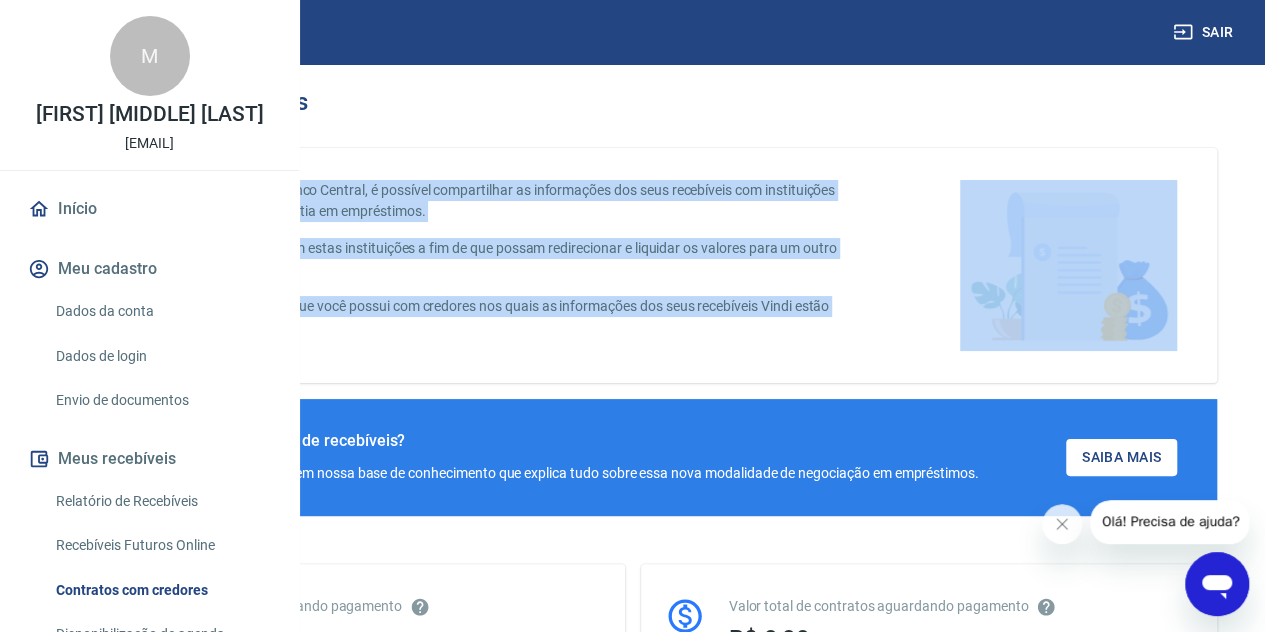 drag, startPoint x: 1262, startPoint y: 157, endPoint x: 1264, endPoint y: 230, distance: 73.02739 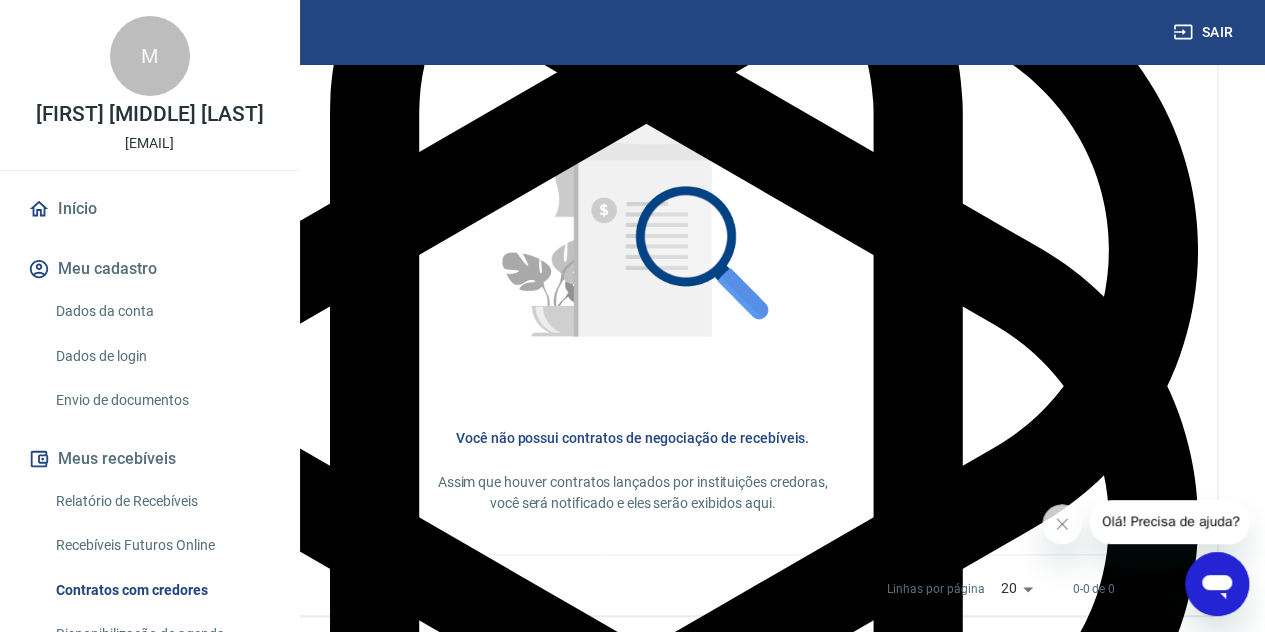scroll, scrollTop: 954, scrollLeft: 0, axis: vertical 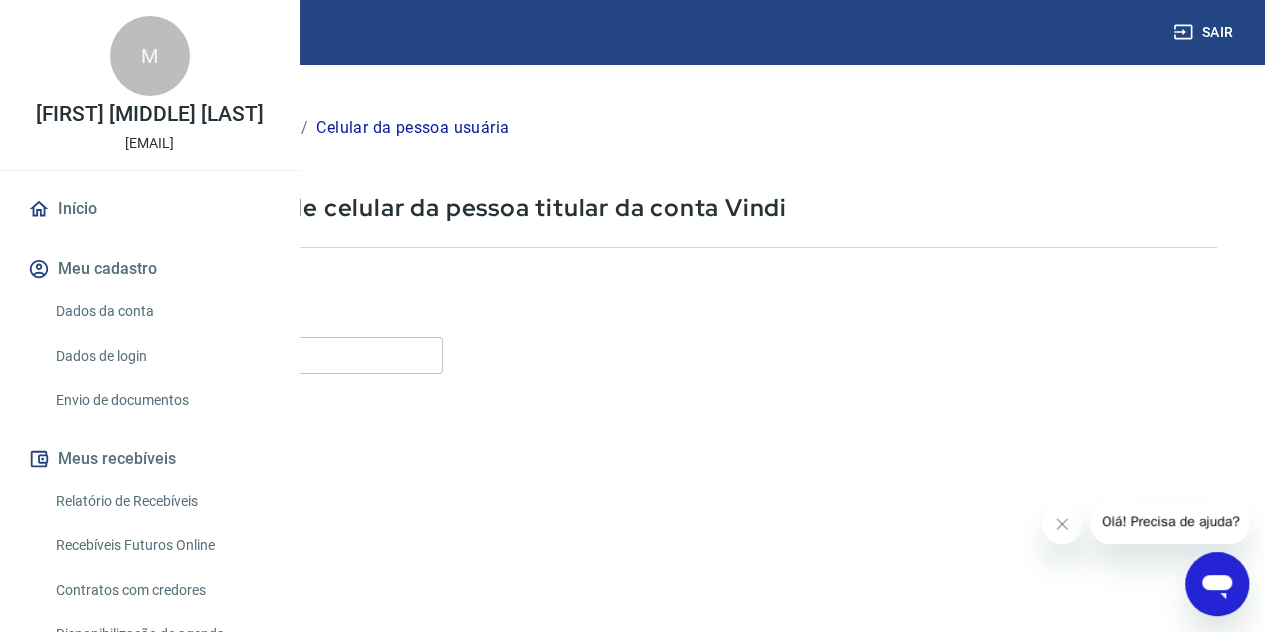 click on "Celular" at bounding box center (249, 355) 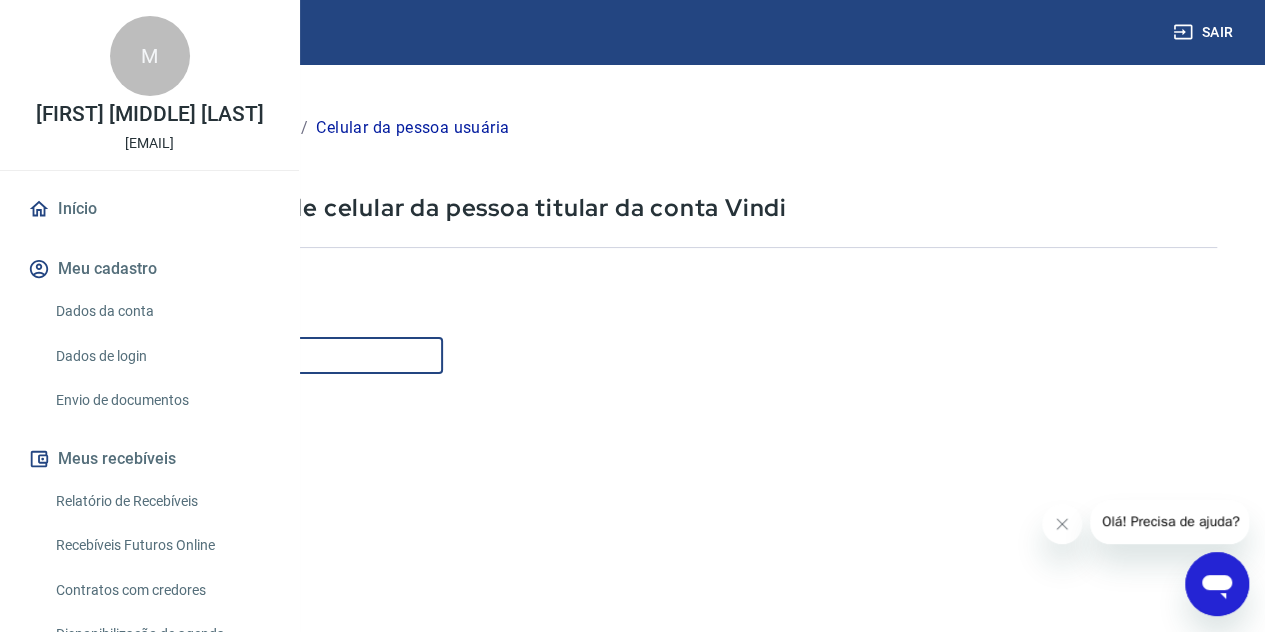 type on "[PHONE]" 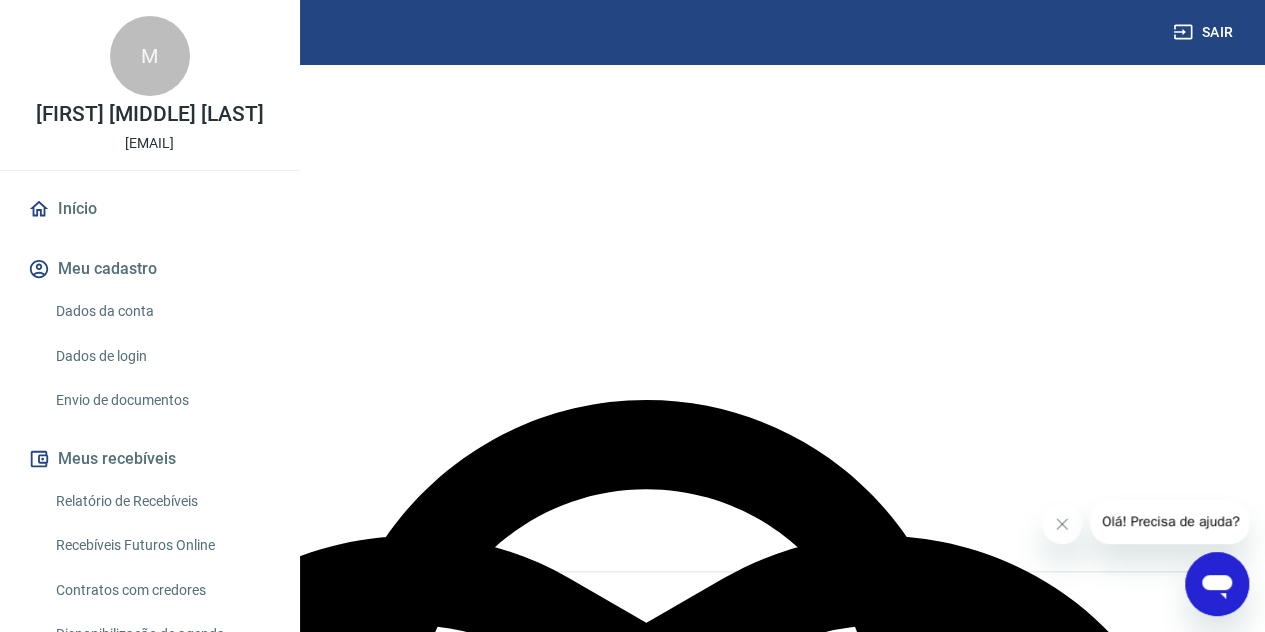 click on "Continuar" at bounding box center [111, 500] 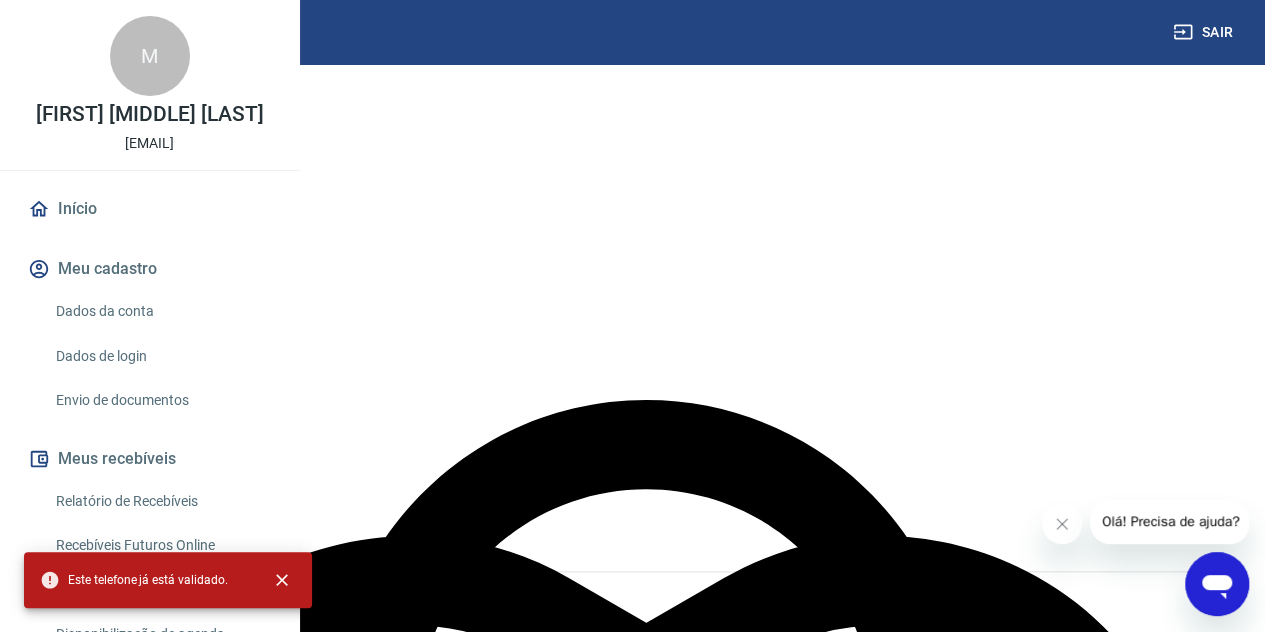 scroll, scrollTop: 0, scrollLeft: 0, axis: both 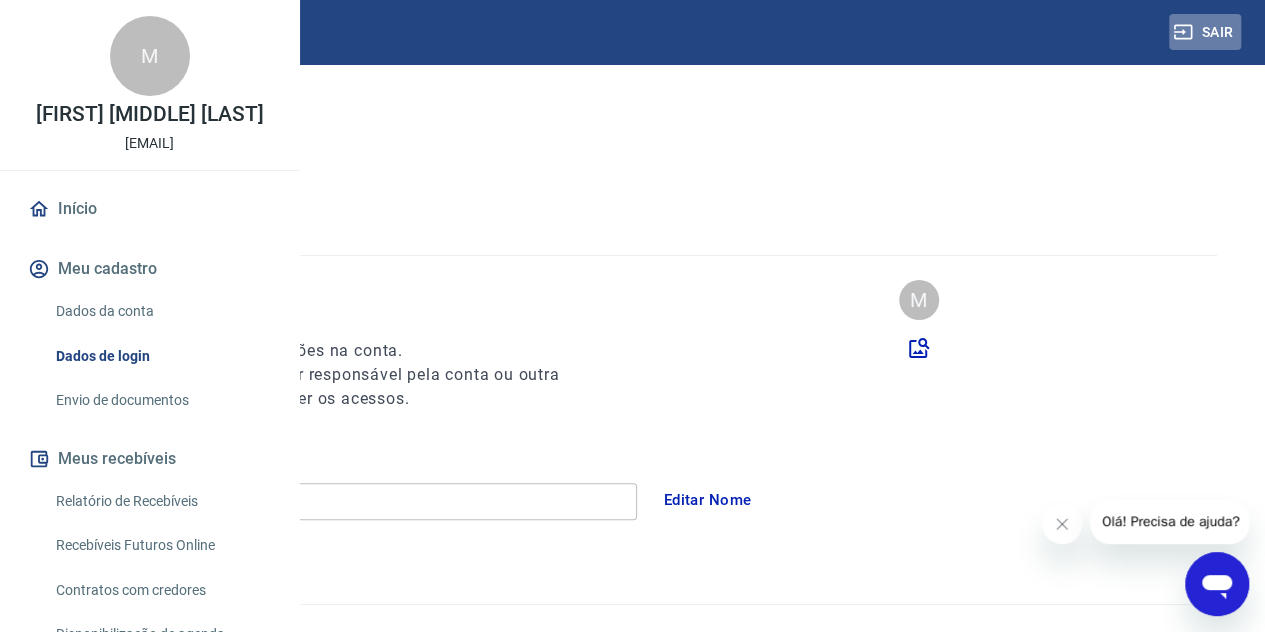 click on "Sair" at bounding box center [1205, 32] 